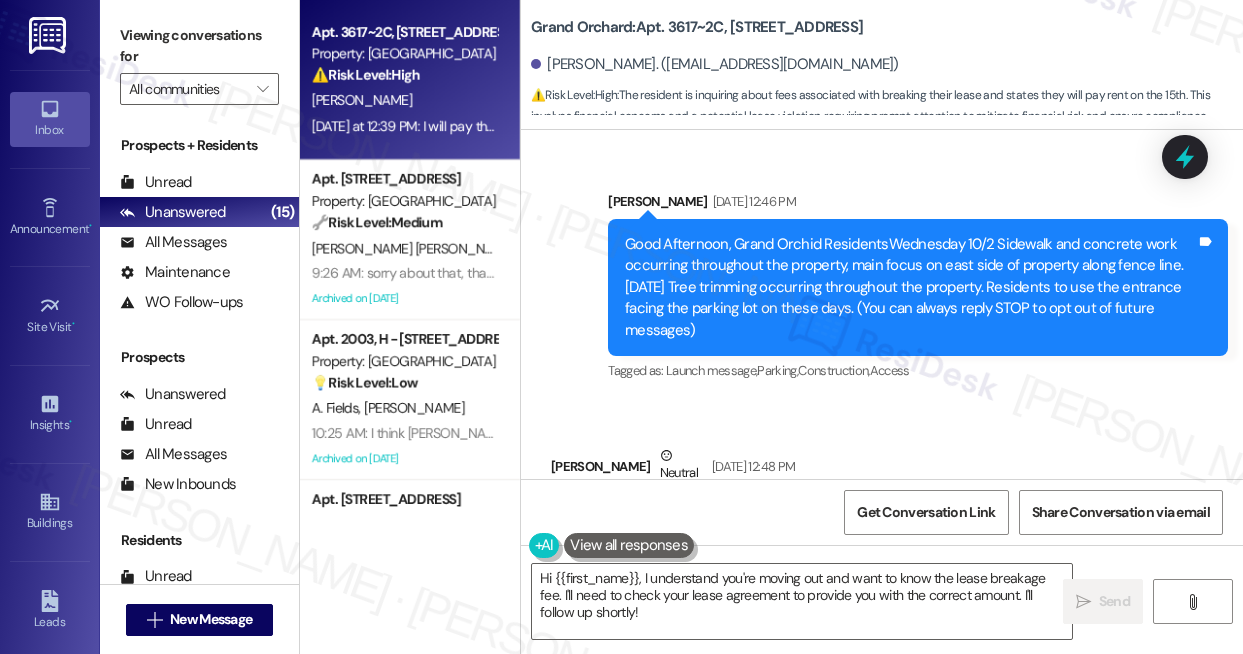 scroll, scrollTop: 0, scrollLeft: 0, axis: both 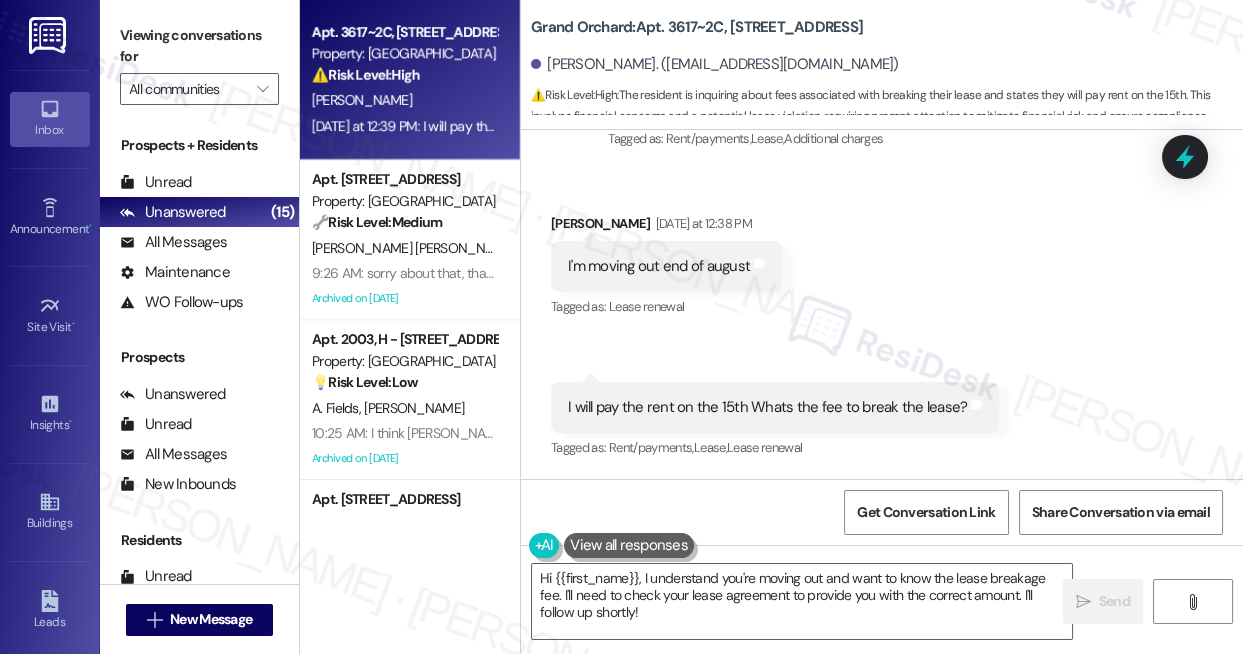 click on "⚠️  Risk Level:  High :  The resident is inquiring about fees associated with breaking their lease and states they will pay rent on the 15th. This involves financial concerns and a potential lease violation, requiring prompt attention to mitigate financial risk and ensure compliance." at bounding box center [887, 106] 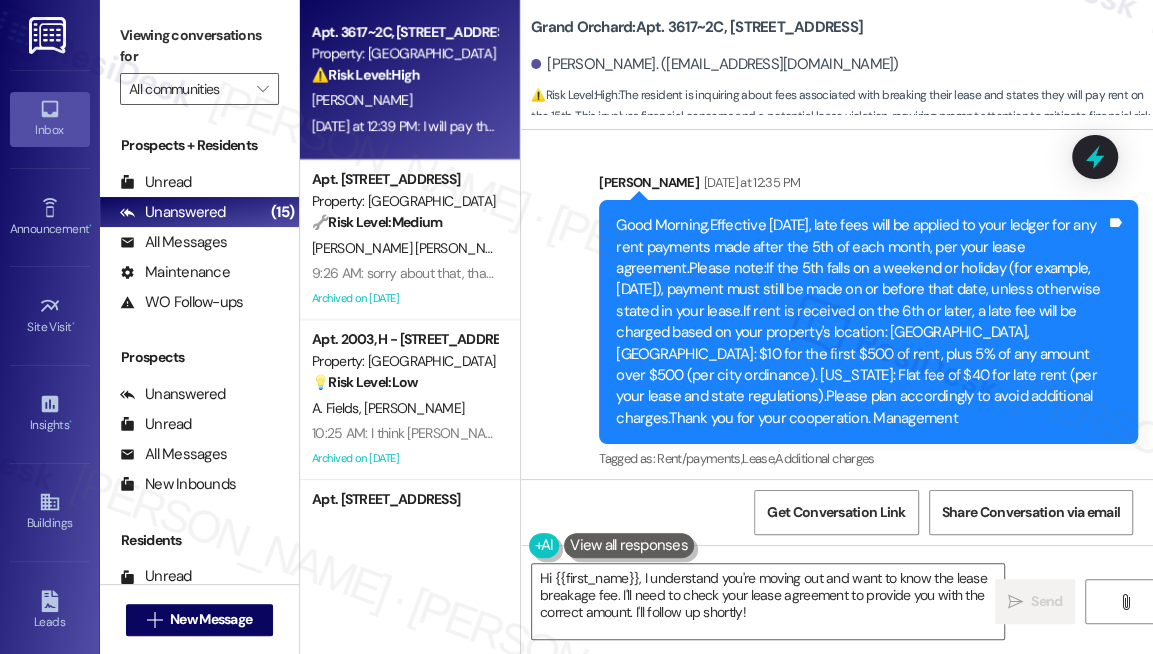 scroll, scrollTop: 5885, scrollLeft: 0, axis: vertical 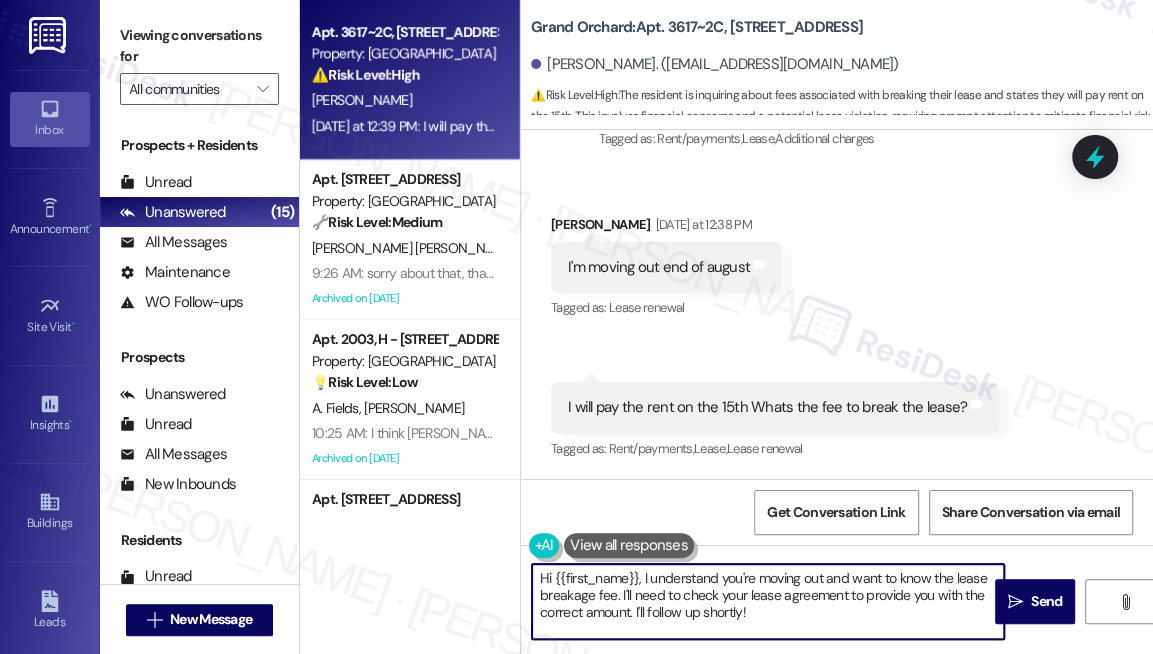 click on "Hi {{first_name}}, I understand you're moving out and want to know the lease breakage fee. I'll need to check your lease agreement to provide you with the correct amount. I'll follow up shortly!" at bounding box center [768, 601] 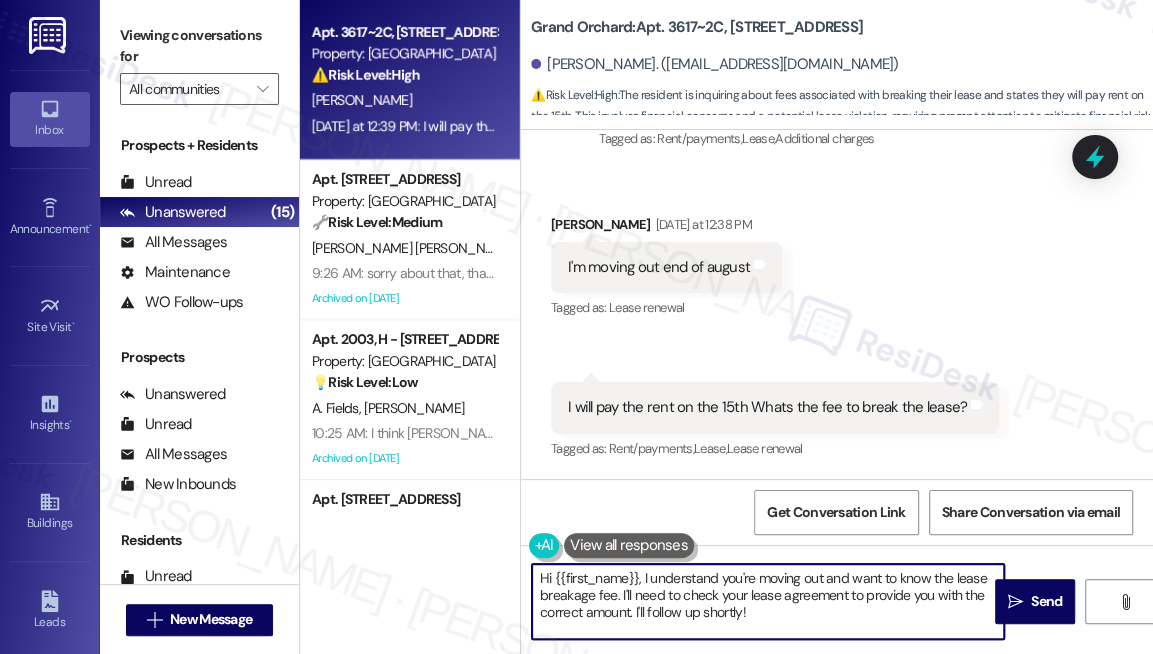 click on "Hi {{first_name}}, I understand you're moving out and want to know the lease breakage fee. I'll need to check your lease agreement to provide you with the correct amount. I'll follow up shortly!" at bounding box center [768, 601] 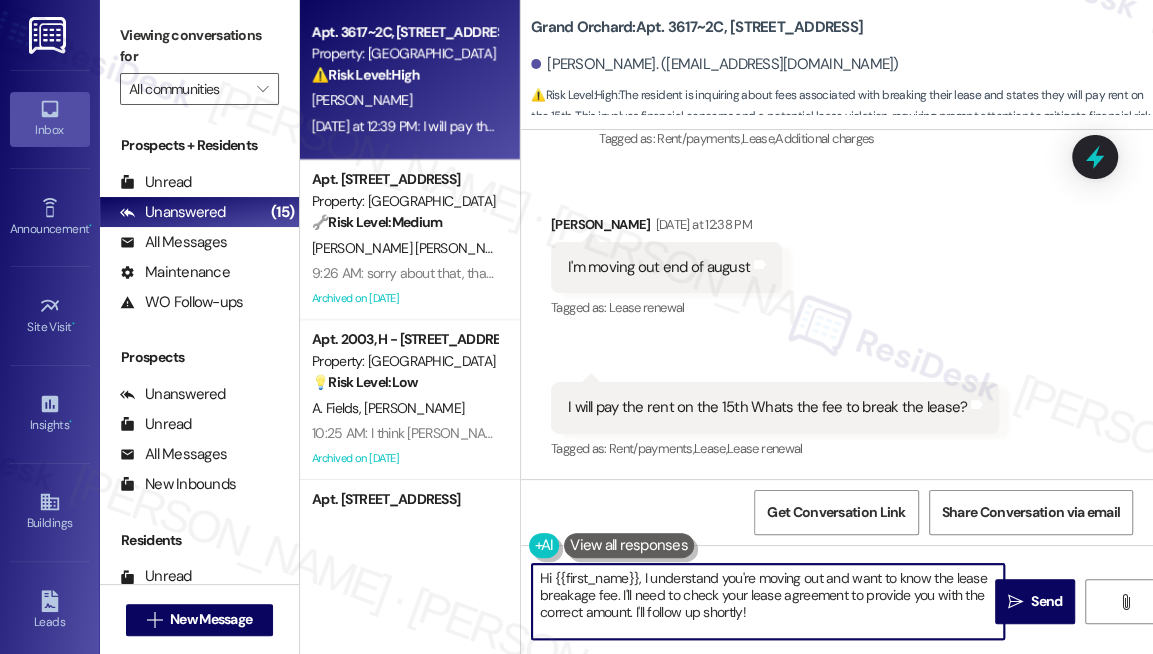 click on "Hi {{first_name}}, I understand you're moving out and want to know the lease breakage fee. I'll need to check your lease agreement to provide you with the correct amount. I'll follow up shortly!" at bounding box center [768, 601] 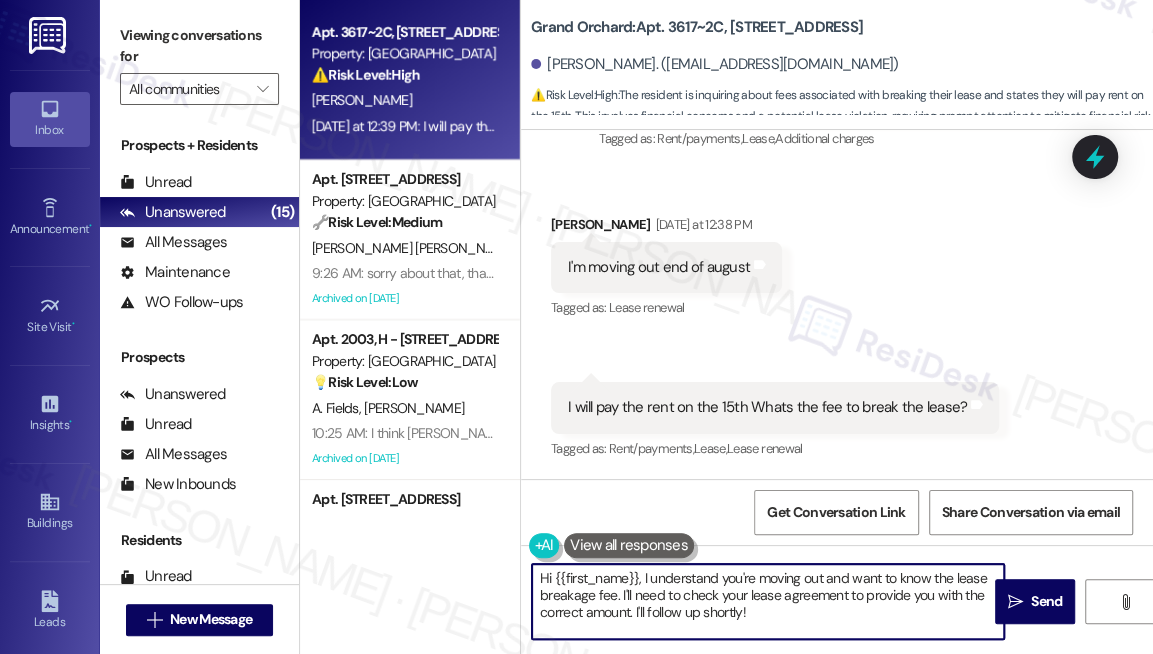 drag, startPoint x: 745, startPoint y: 590, endPoint x: 818, endPoint y: 613, distance: 76.537575 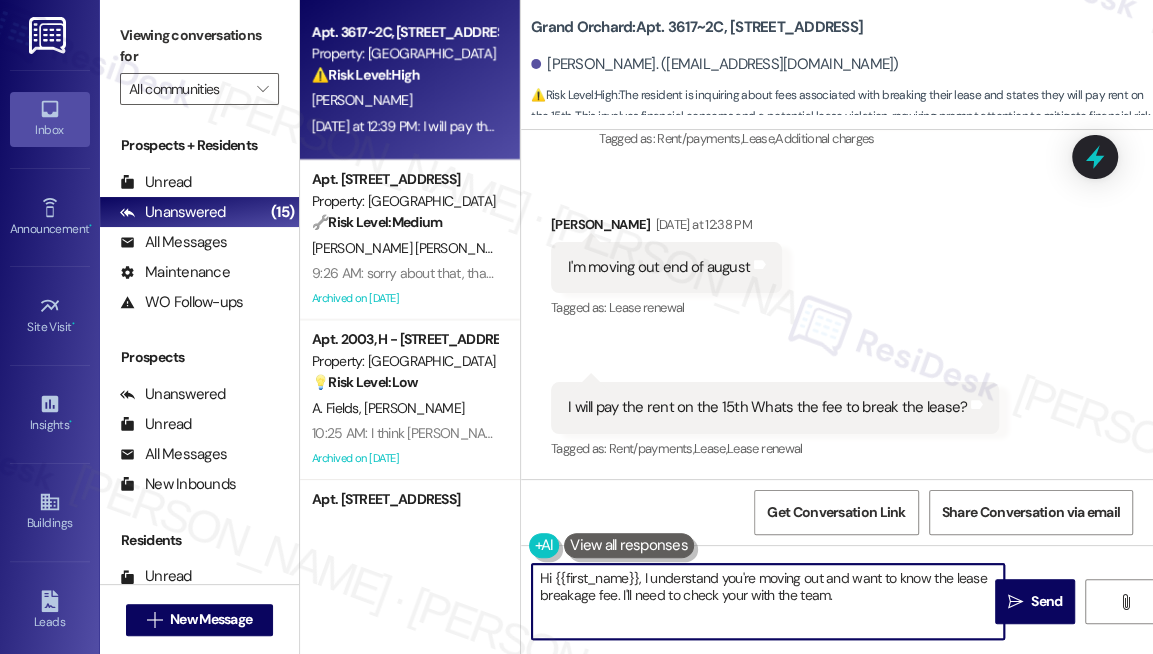 click on "Hi {{first_name}}, I understand you're moving out and want to know the lease breakage fee. I'll need to check your with the team." at bounding box center [768, 601] 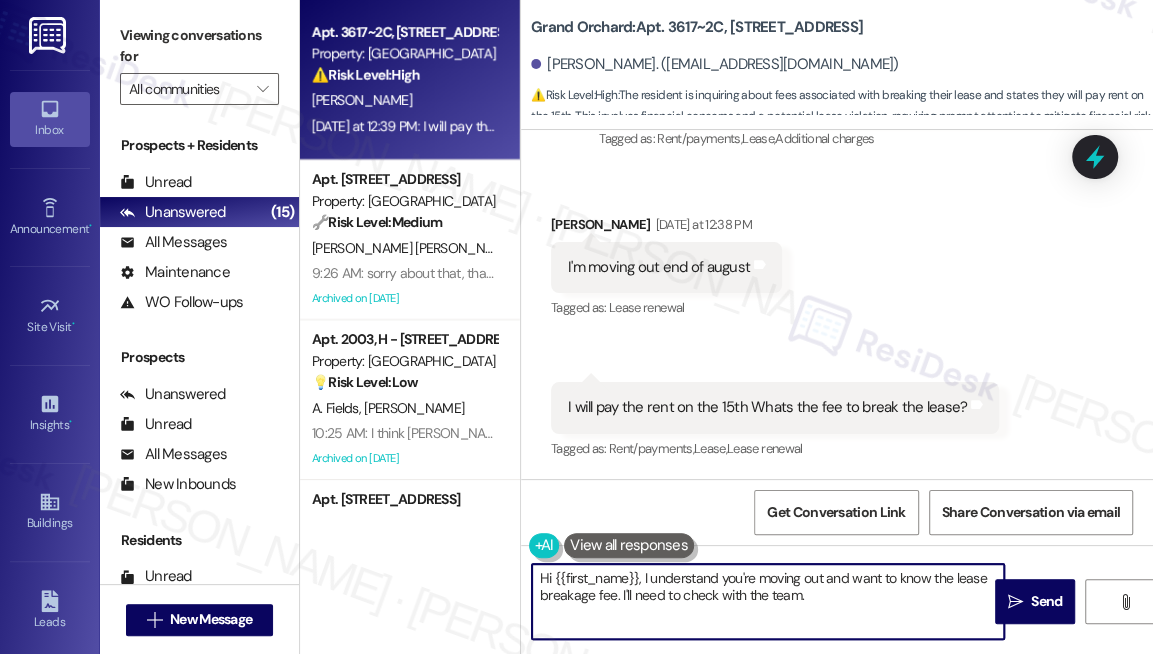 click on "Hi {{first_name}}, I understand you're moving out and want to know the lease breakage fee. I'll need to check with the team." at bounding box center [768, 601] 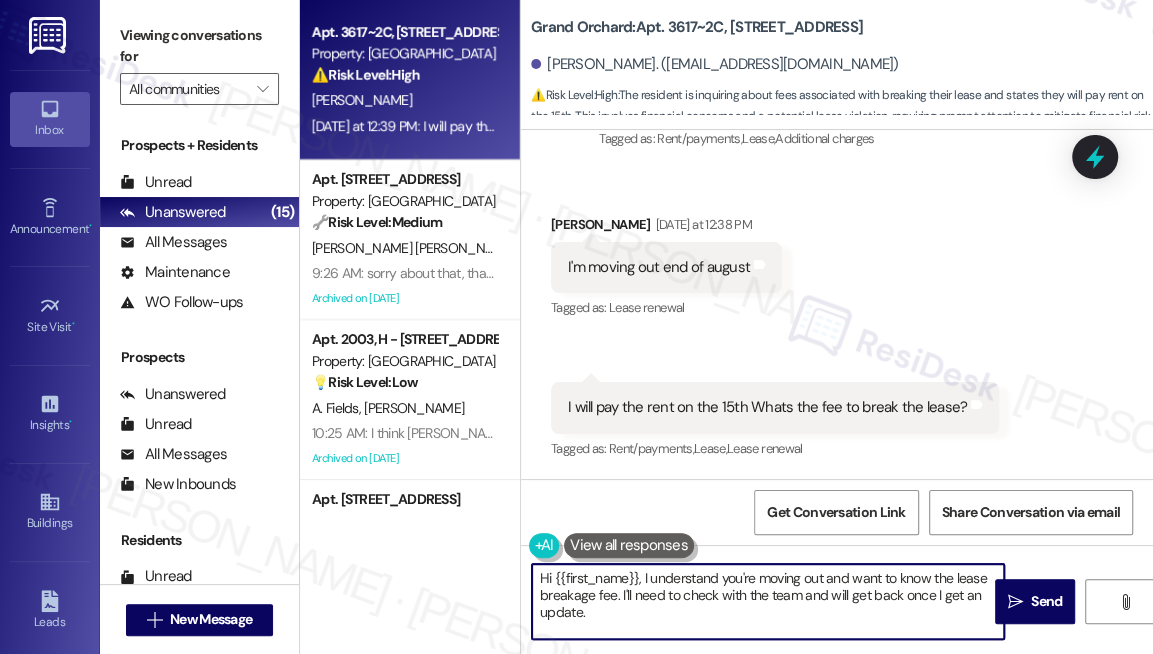 type on "Hi {{first_name}}, I understand you're moving out and want to know the lease breakage fee. I'll need to check with the team and will get back once I get an update." 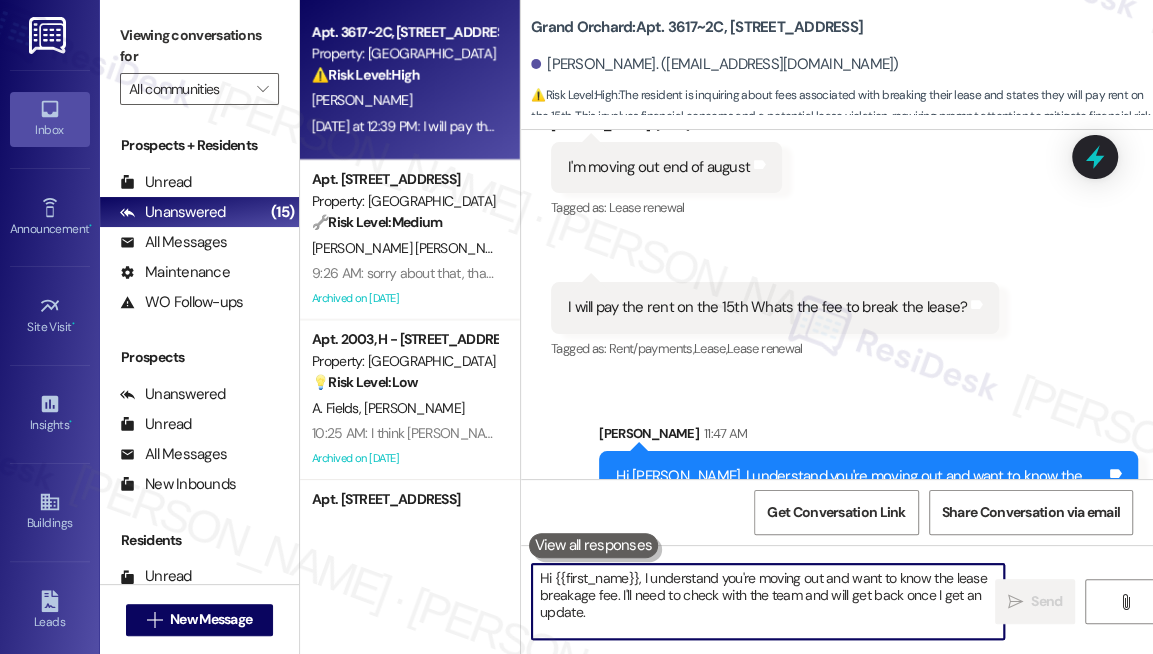 scroll, scrollTop: 6068, scrollLeft: 0, axis: vertical 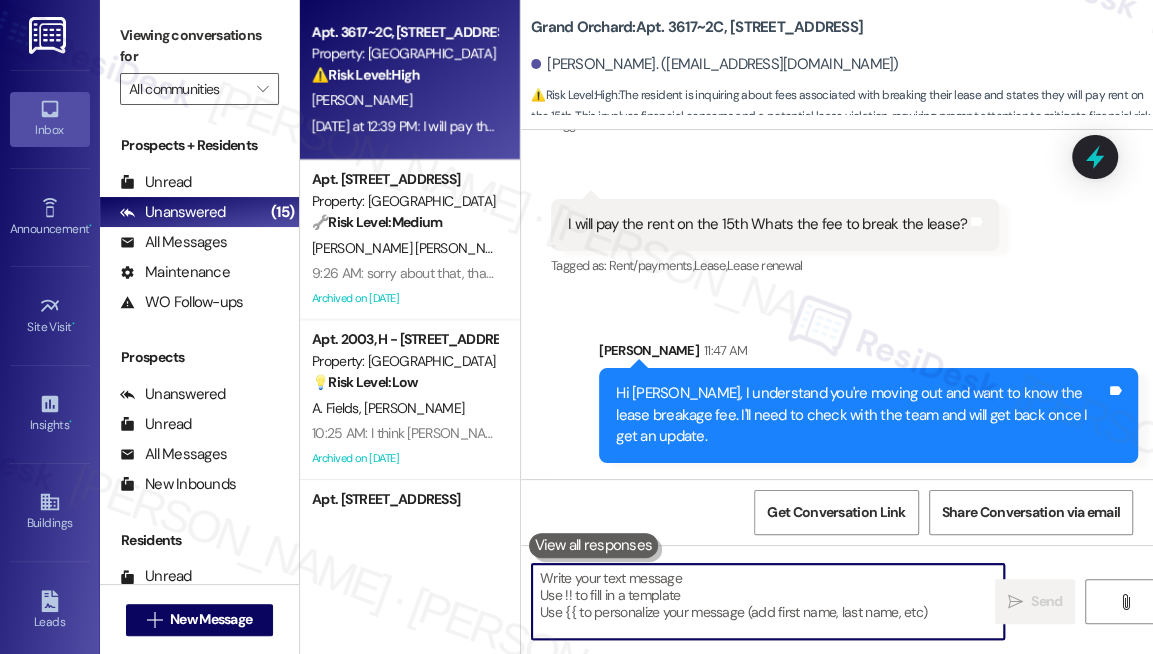 click on "Hi [PERSON_NAME], I understand you're moving out and want to know the lease breakage fee. I'll need to check with the team and will get back once I get an update. Tags and notes" at bounding box center (868, 415) 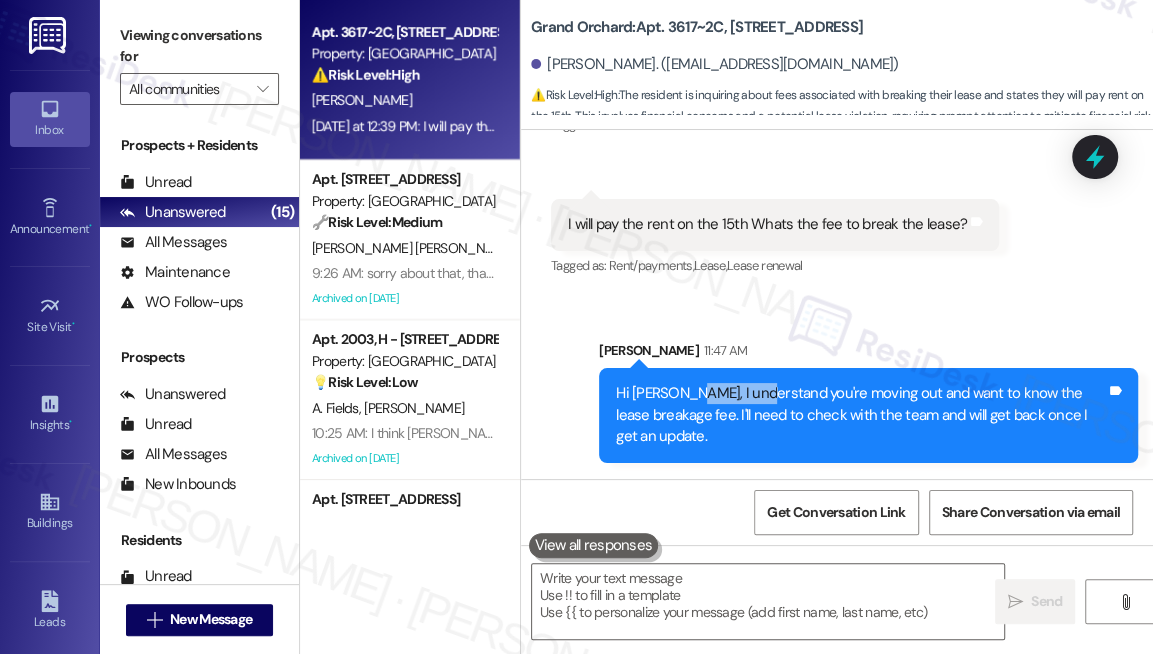 click on "Hi [PERSON_NAME], I understand you're moving out and want to know the lease breakage fee. I'll need to check with the team and will get back once I get an update. Tags and notes" at bounding box center [868, 415] 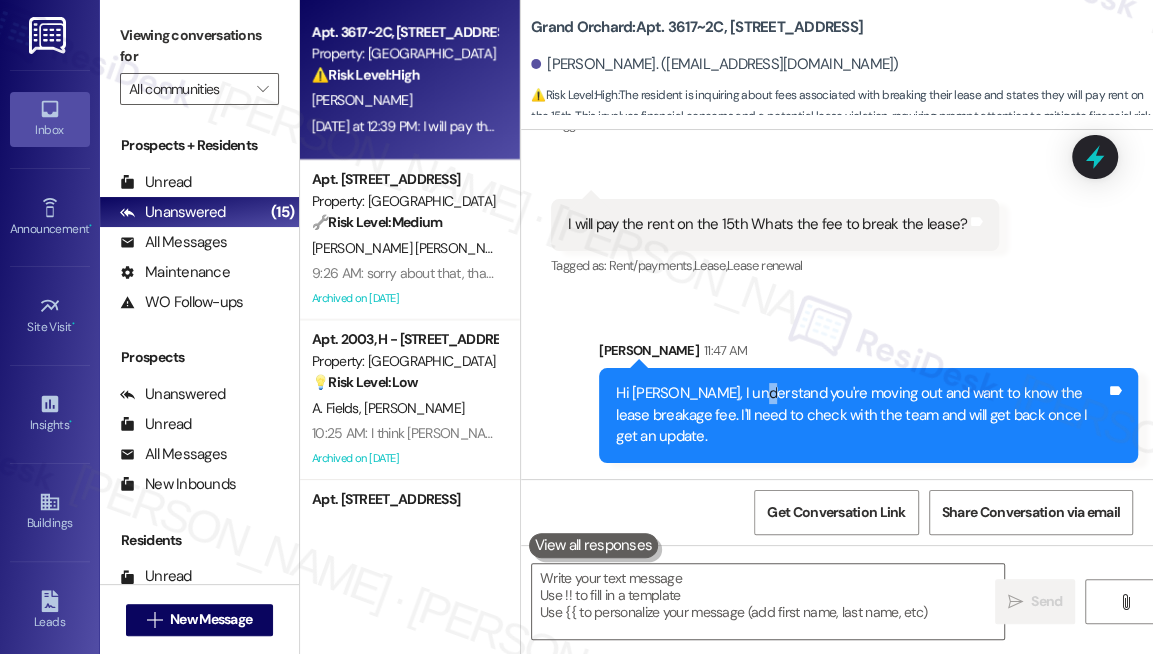 click on "Hi [PERSON_NAME], I understand you're moving out and want to know the lease breakage fee. I'll need to check with the team and will get back once I get an update." at bounding box center [861, 415] 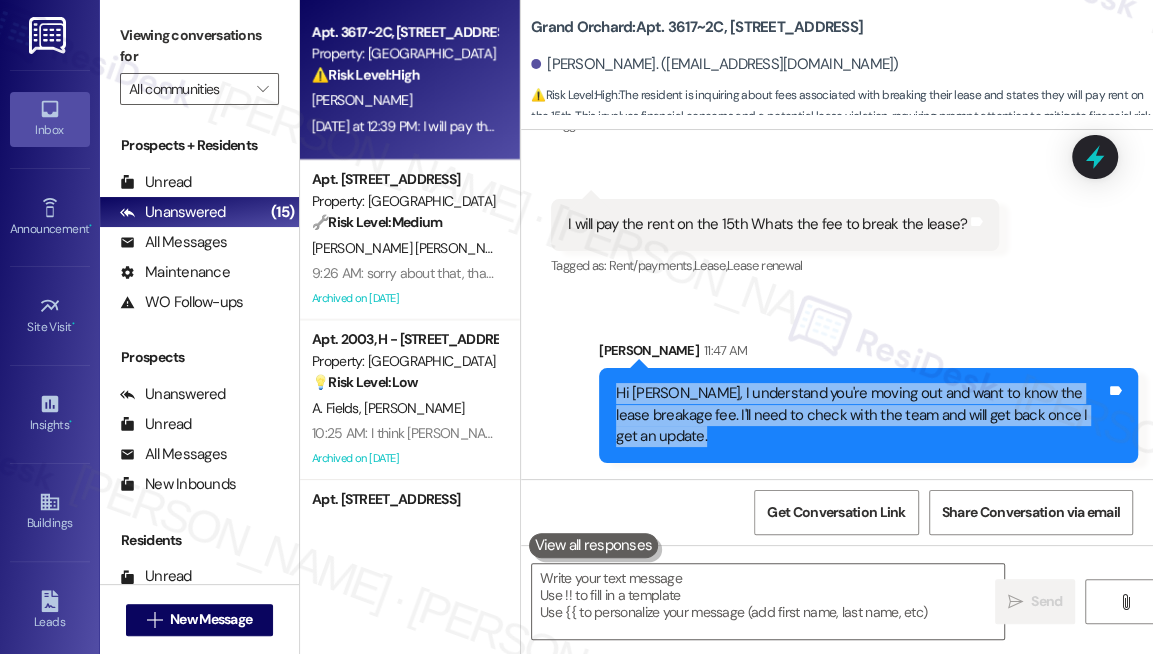 click on "Hi [PERSON_NAME], I understand you're moving out and want to know the lease breakage fee. I'll need to check with the team and will get back once I get an update." at bounding box center [861, 415] 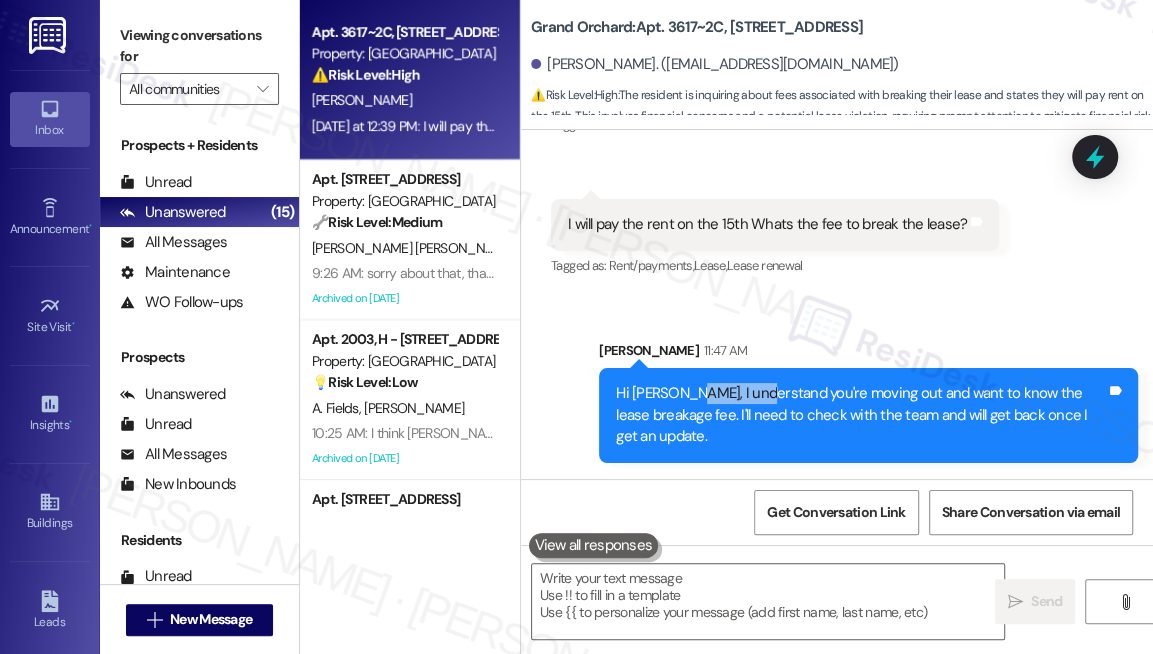 click on "Hi [PERSON_NAME], I understand you're moving out and want to know the lease breakage fee. I'll need to check with the team and will get back once I get an update." at bounding box center [861, 415] 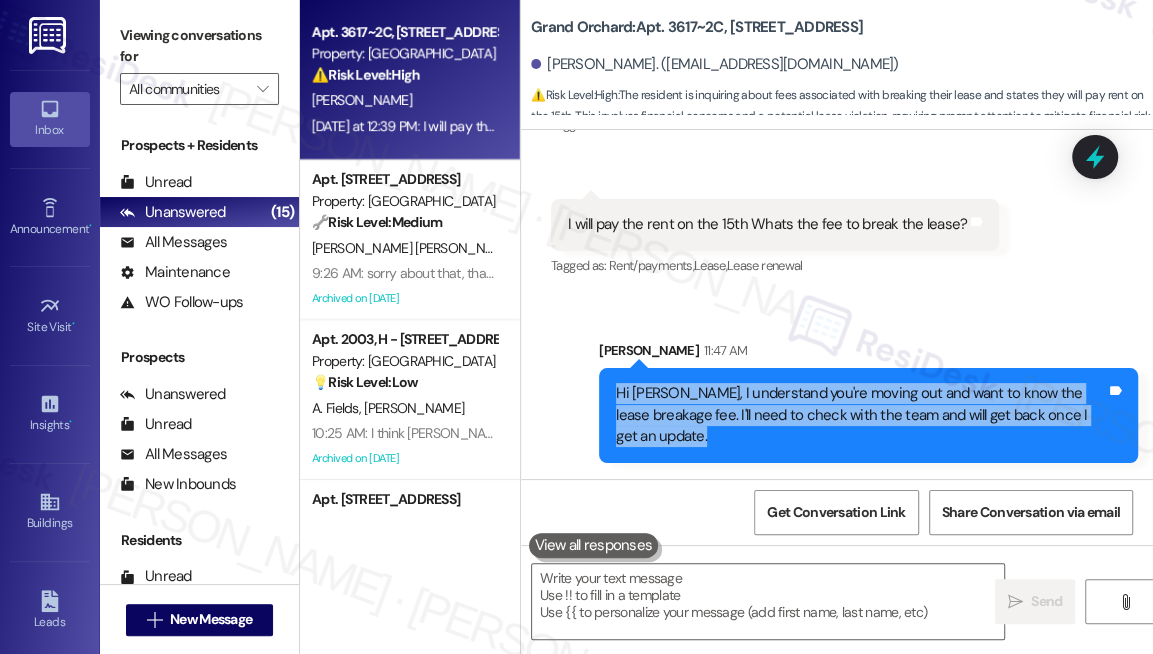click on "Hi [PERSON_NAME], I understand you're moving out and want to know the lease breakage fee. I'll need to check with the team and will get back once I get an update." at bounding box center (861, 415) 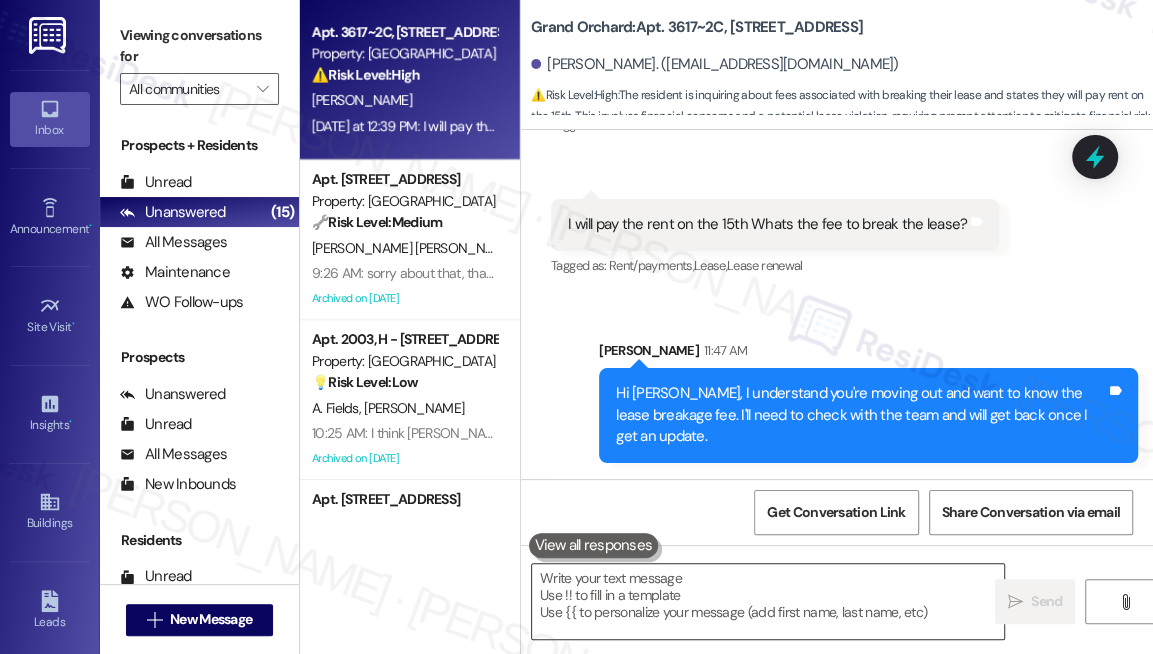 click at bounding box center (768, 601) 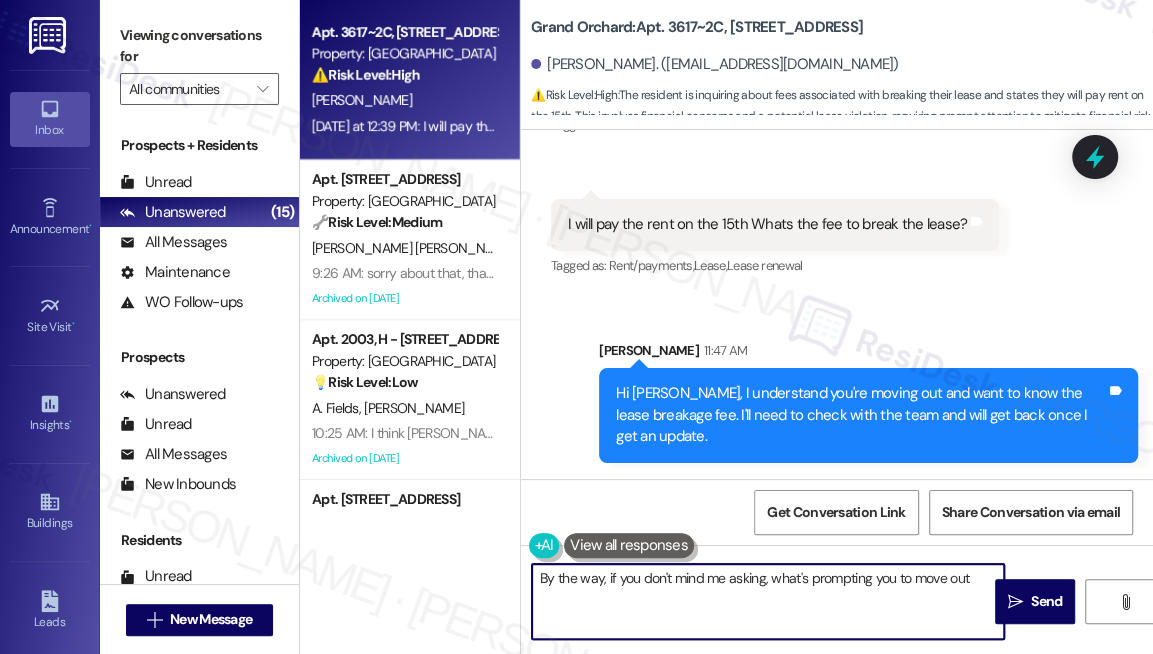 type on "By the way, if you don't mind me asking, what's prompting you to move out?" 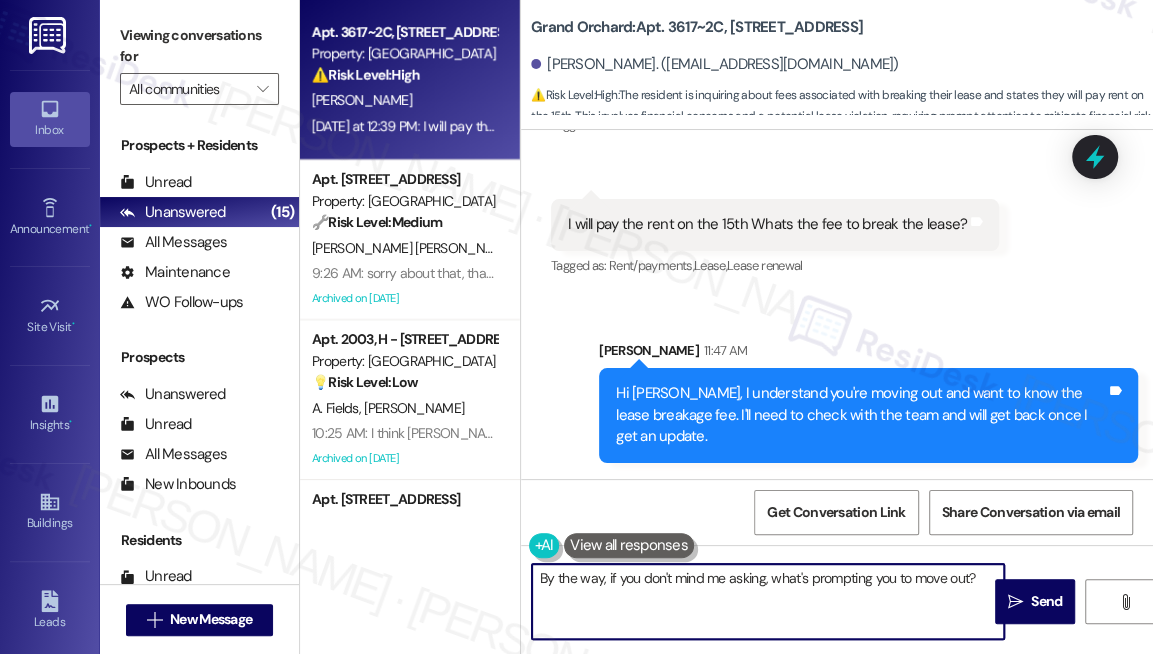 click on "By the way, if you don't mind me asking, what's prompting you to move out?" at bounding box center (768, 601) 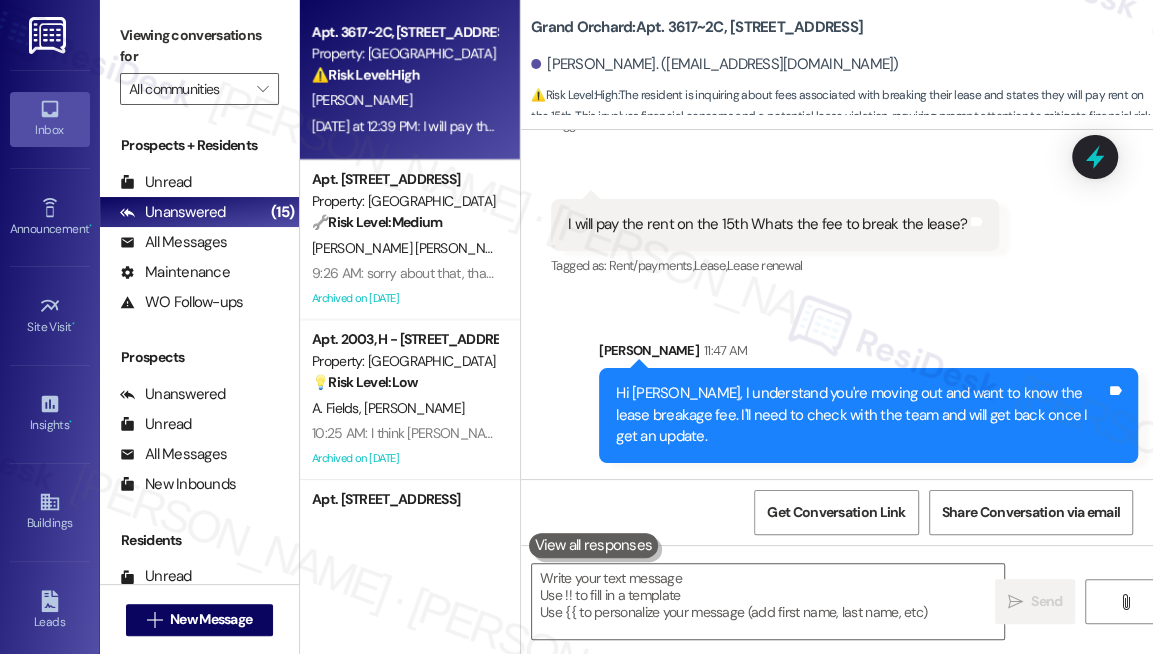 drag, startPoint x: 952, startPoint y: 280, endPoint x: 945, endPoint y: 289, distance: 11.401754 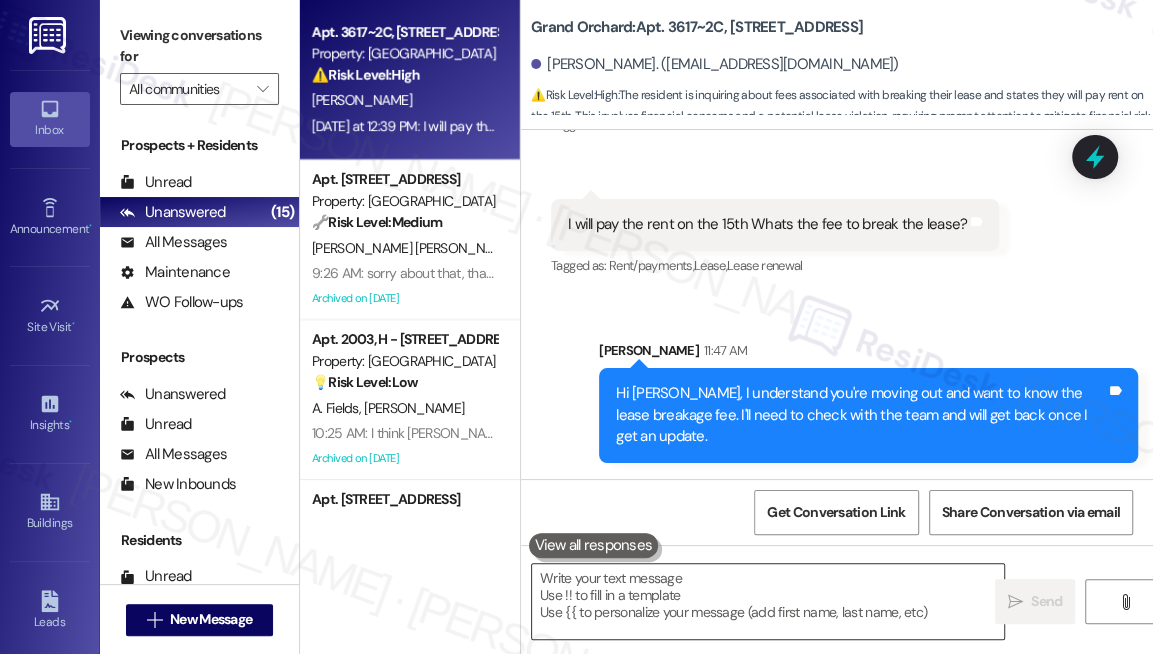 click at bounding box center (768, 601) 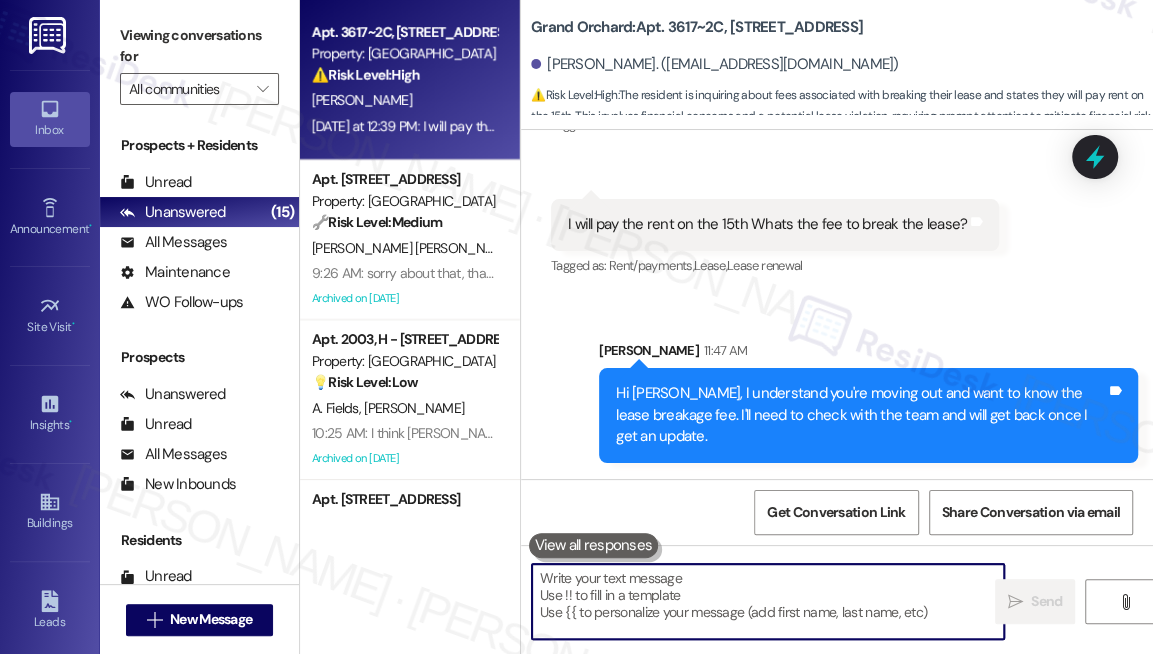 paste on "By the way, if you don’t mind me asking, what’s prompting your decision to move out?
Ask ChatGPT" 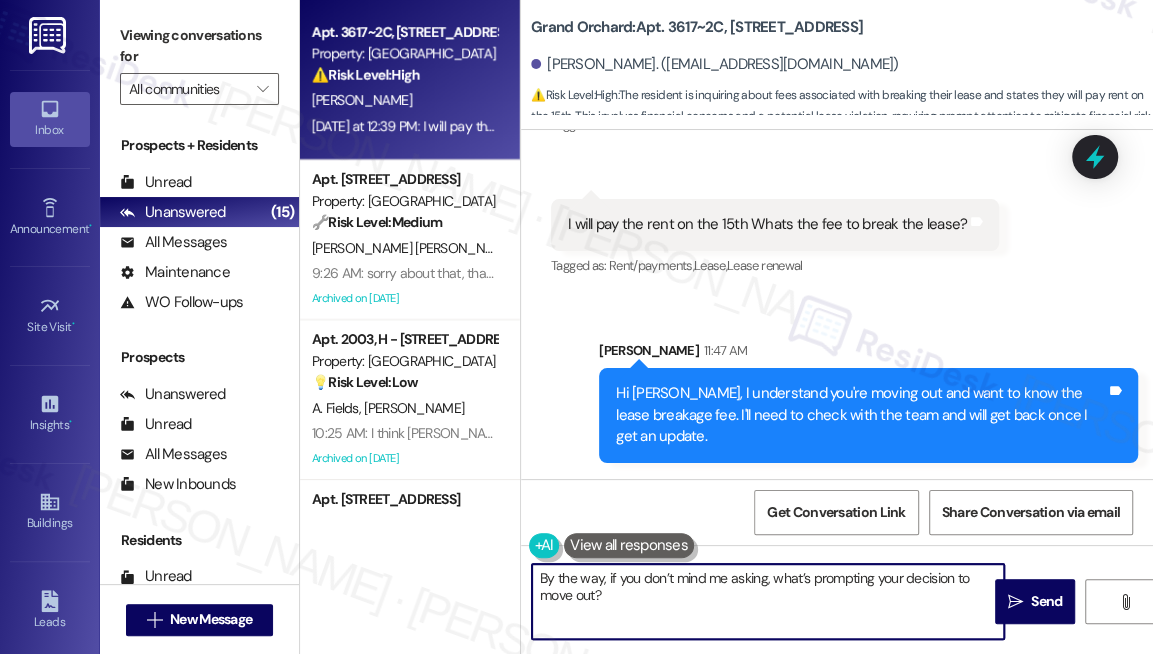 scroll, scrollTop: 119, scrollLeft: 0, axis: vertical 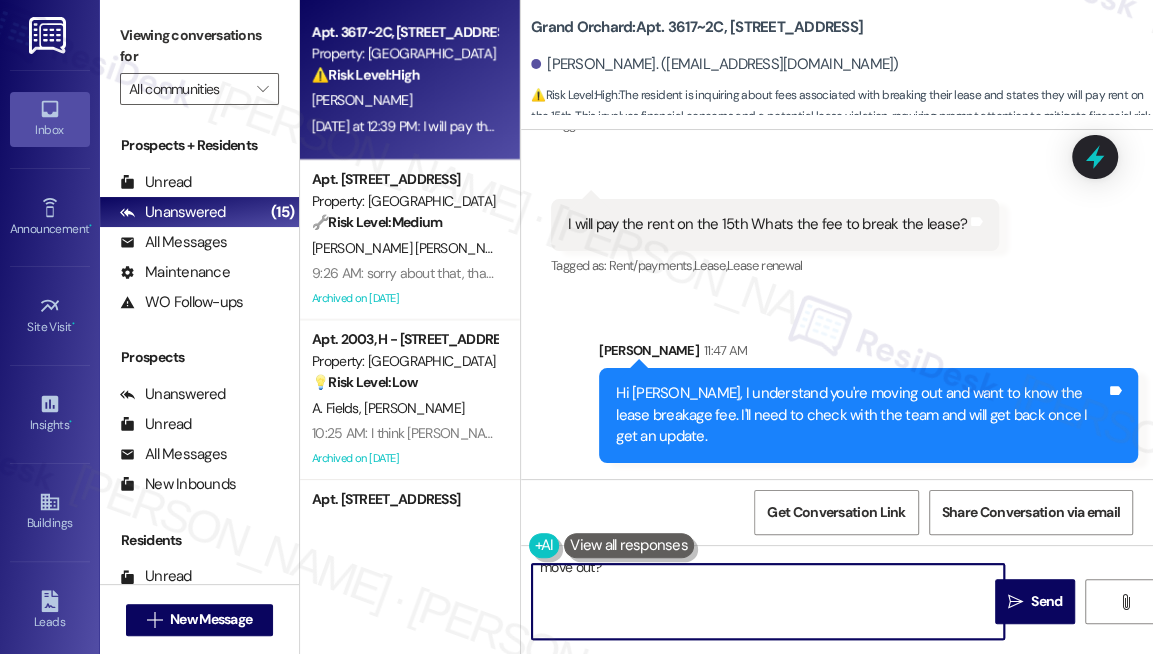 drag, startPoint x: 562, startPoint y: 631, endPoint x: 531, endPoint y: 582, distance: 57.982758 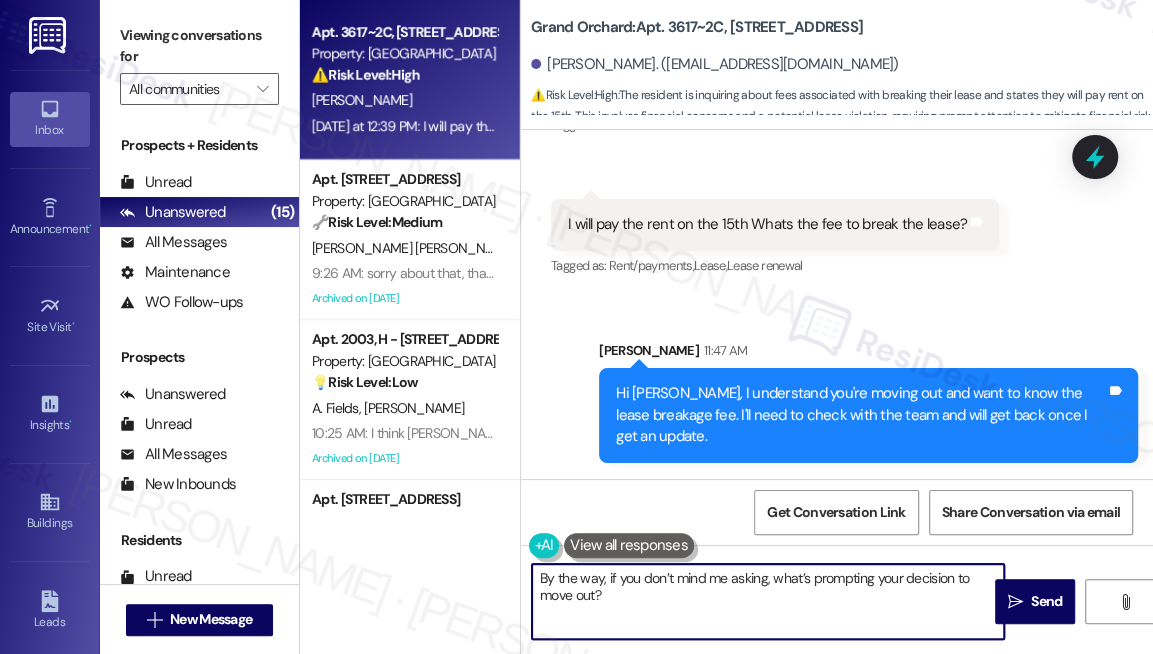 scroll, scrollTop: 0, scrollLeft: 0, axis: both 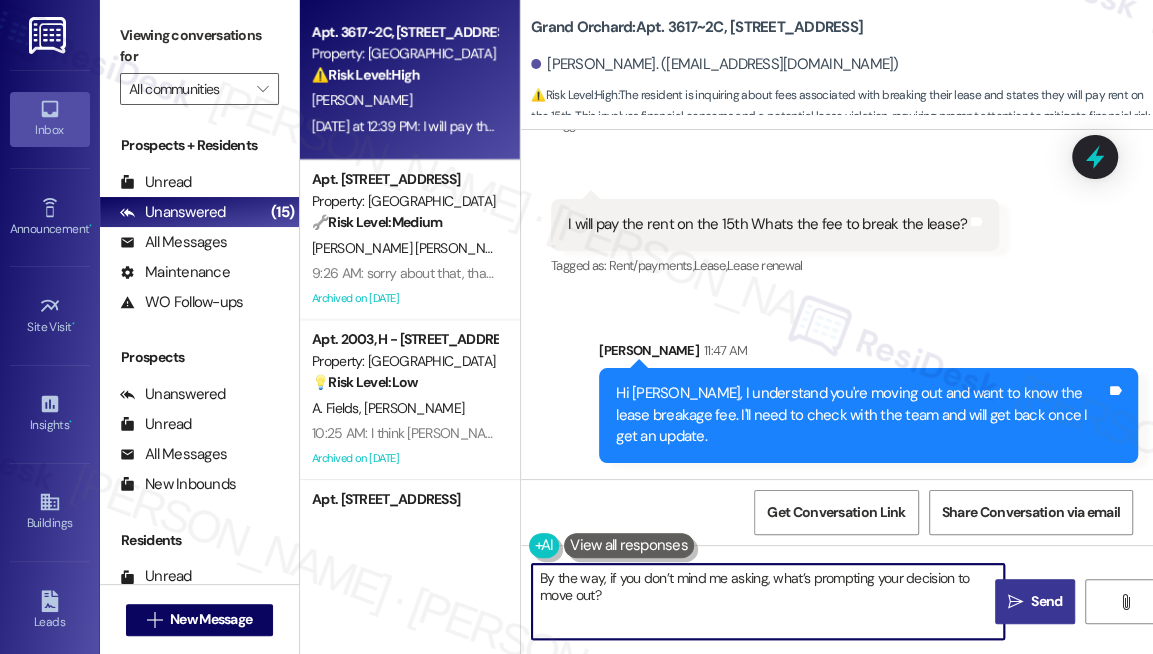 type on "By the way, if you don’t mind me asking, what’s prompting your decision to move out?" 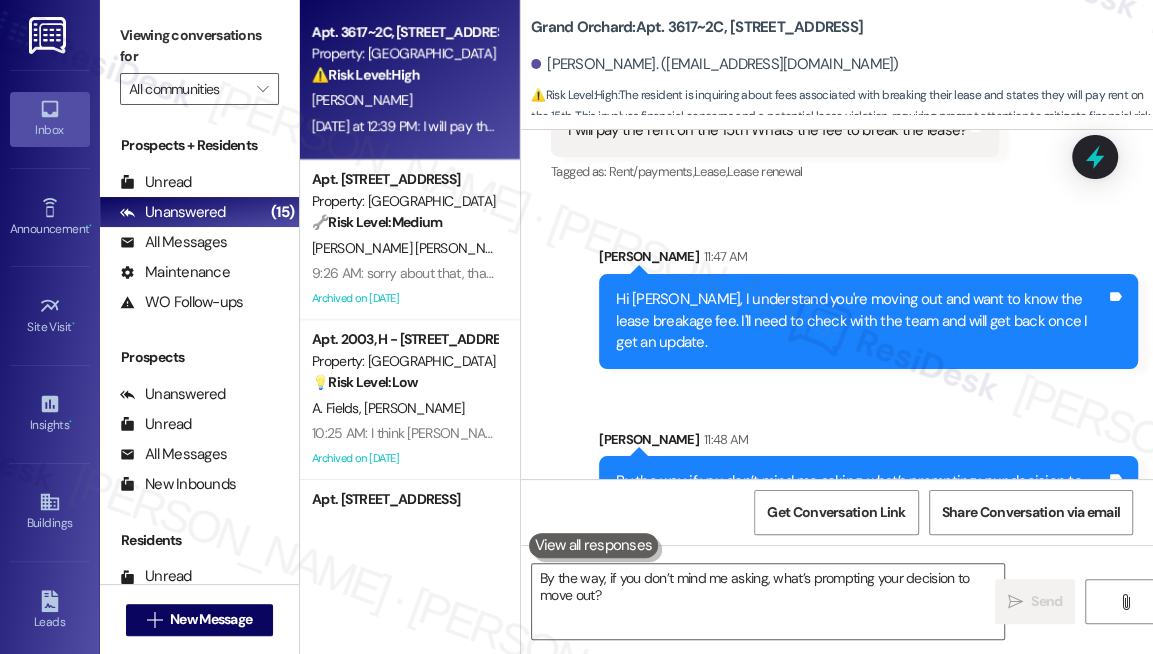 scroll, scrollTop: 6229, scrollLeft: 0, axis: vertical 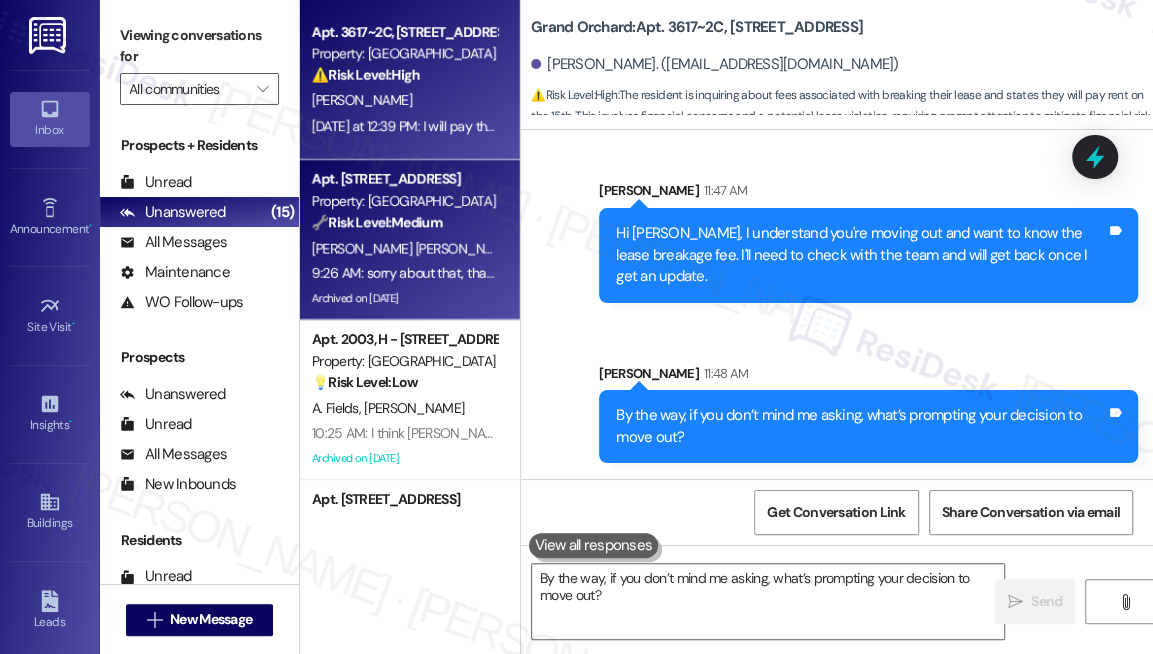 click on "[PERSON_NAME] [PERSON_NAME]" at bounding box center (622, 248) 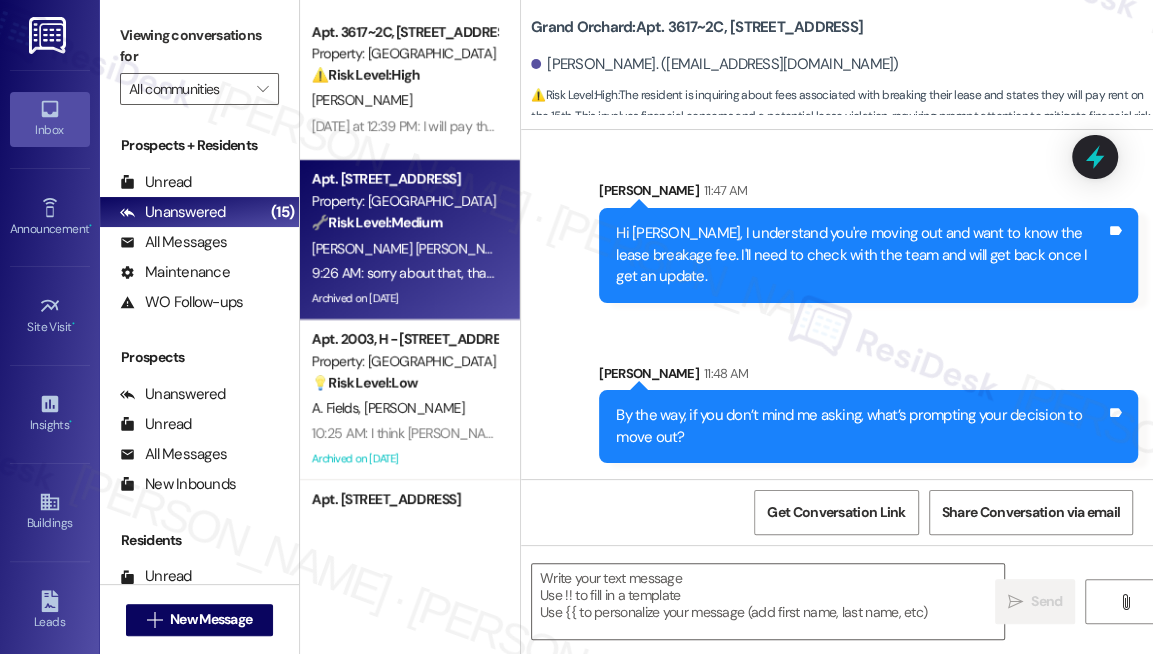 type on "Fetching suggested responses. Please feel free to read through the conversation in the meantime." 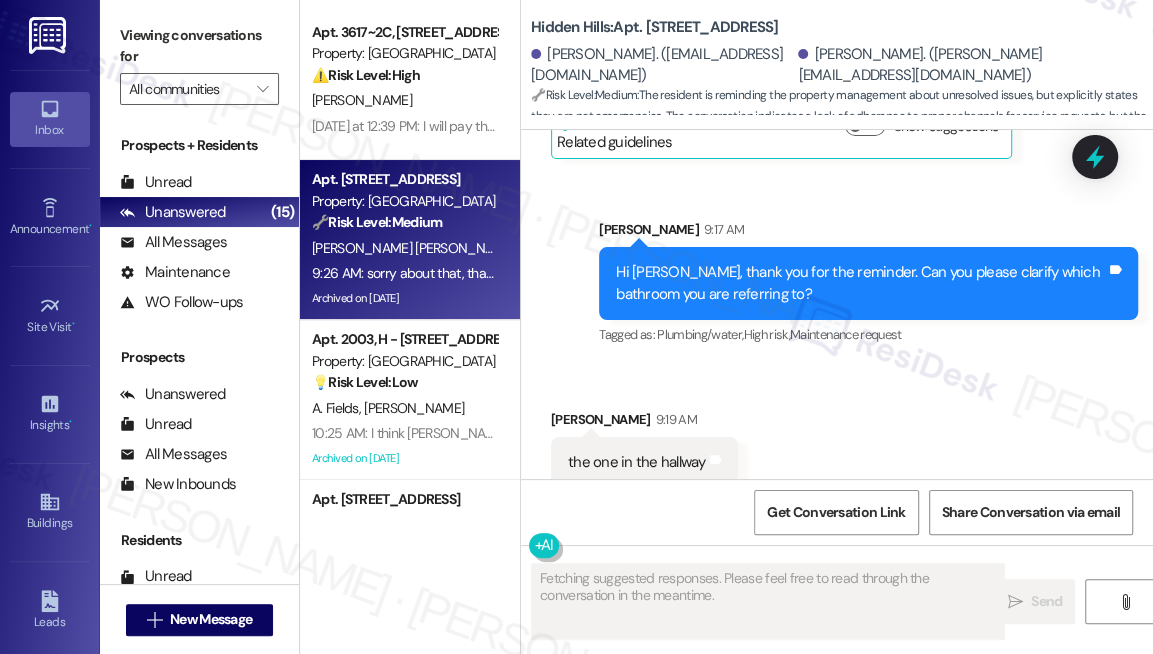 scroll, scrollTop: 13588, scrollLeft: 0, axis: vertical 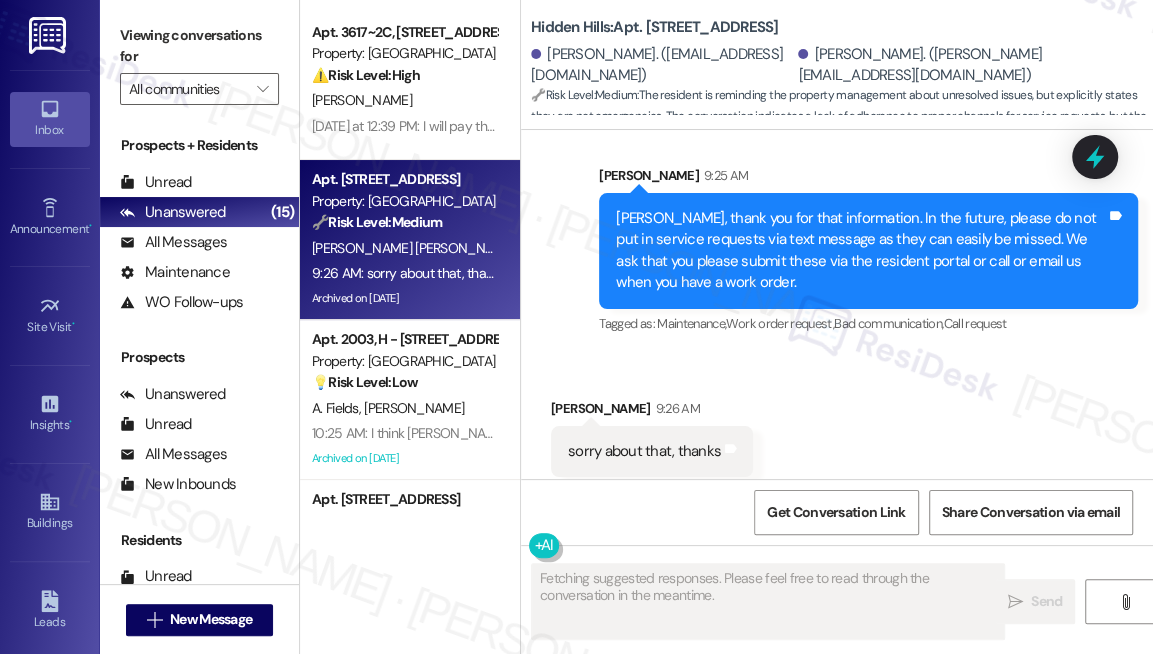 click on "sorry about that, thanks Tags and notes" at bounding box center [652, 451] 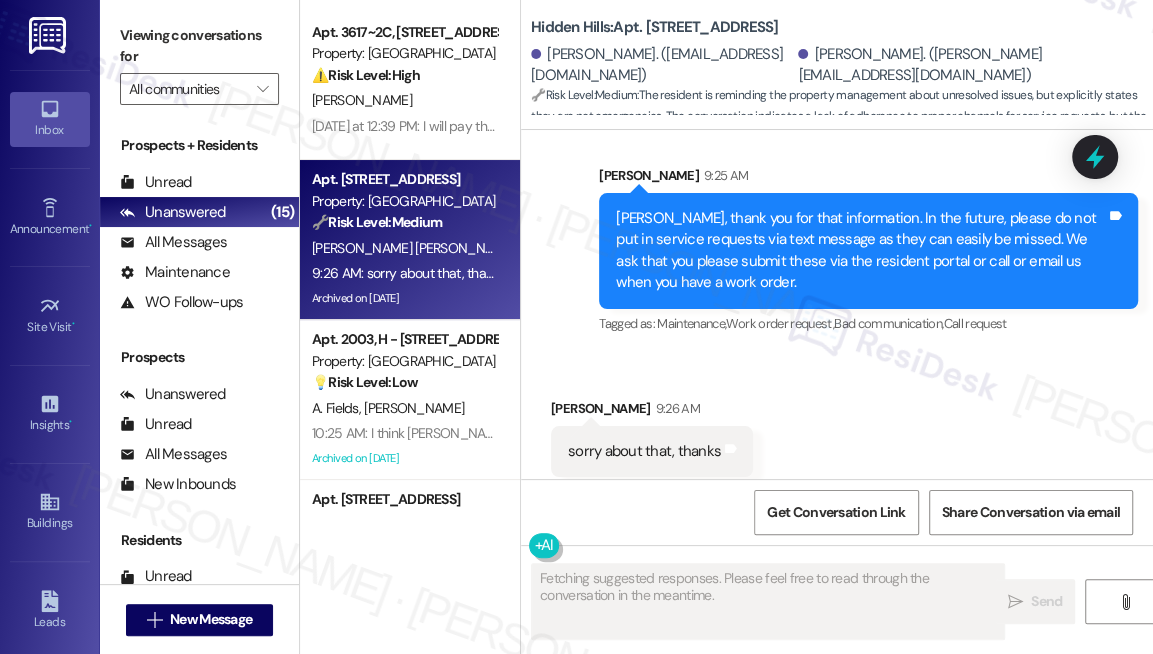 click on "[PERSON_NAME], thank you for that information.  In the future, please do not put in service requests via text message as they can easily be missed.  We ask that you please submit these via the resident portal or call or email us when you have a work order." at bounding box center (861, 251) 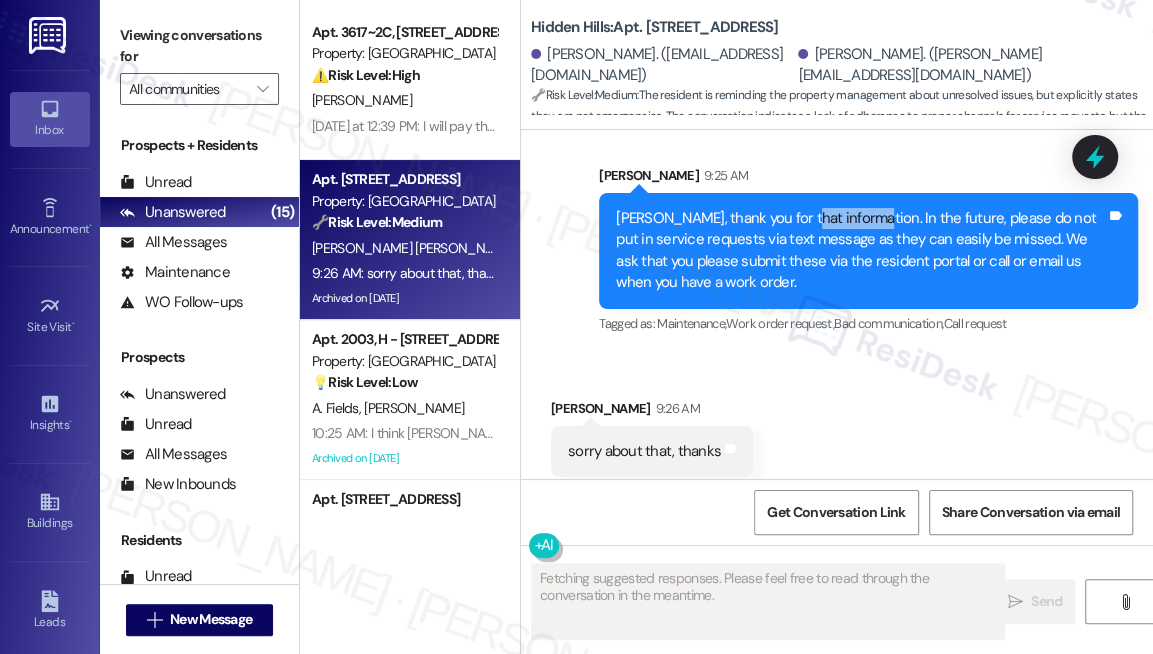click on "[PERSON_NAME], thank you for that information.  In the future, please do not put in service requests via text message as they can easily be missed.  We ask that you please submit these via the resident portal or call or email us when you have a work order." at bounding box center (861, 251) 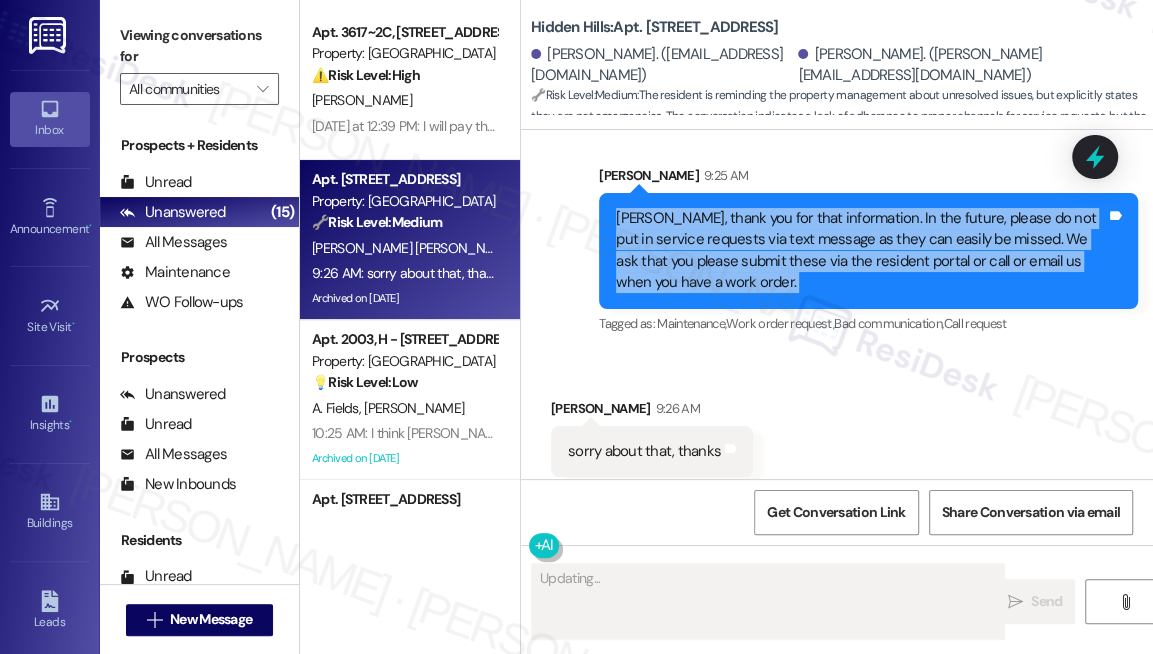 click on "[PERSON_NAME], thank you for that information.  In the future, please do not put in service requests via text message as they can easily be missed.  We ask that you please submit these via the resident portal or call or email us when you have a work order." at bounding box center (861, 251) 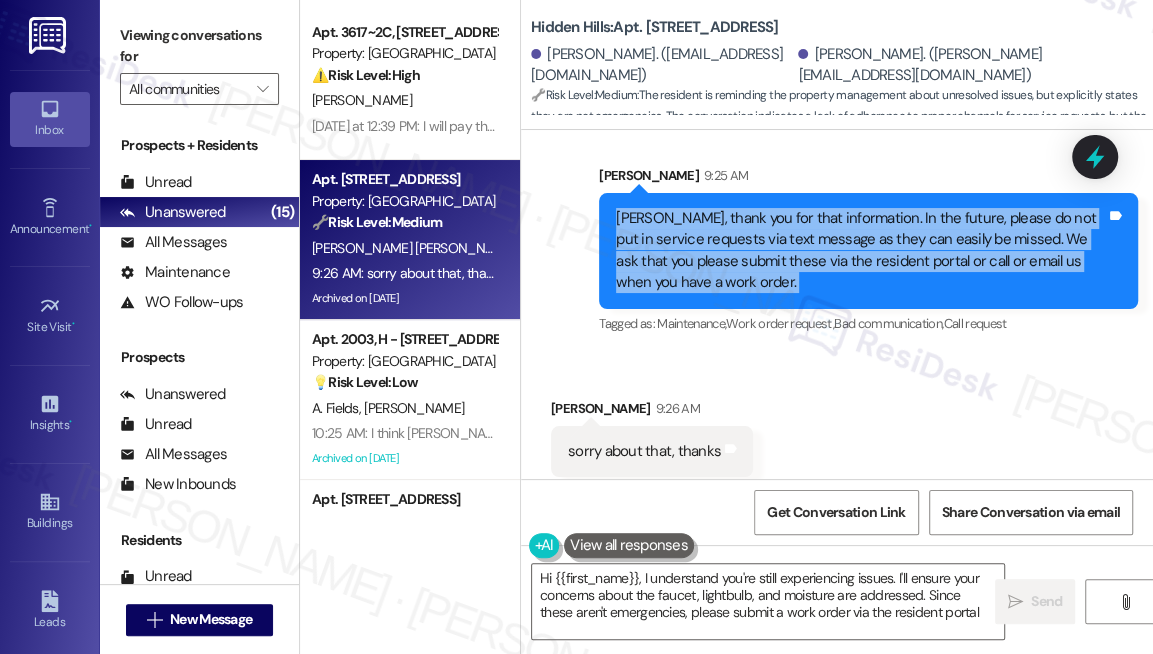 type on "Hi {{first_name}}, I understand you're still experiencing issues. I'll ensure your concerns about the faucet, lightbulb, and moisture are addressed. Since these aren't emergencies, please submit a work order via the resident portal." 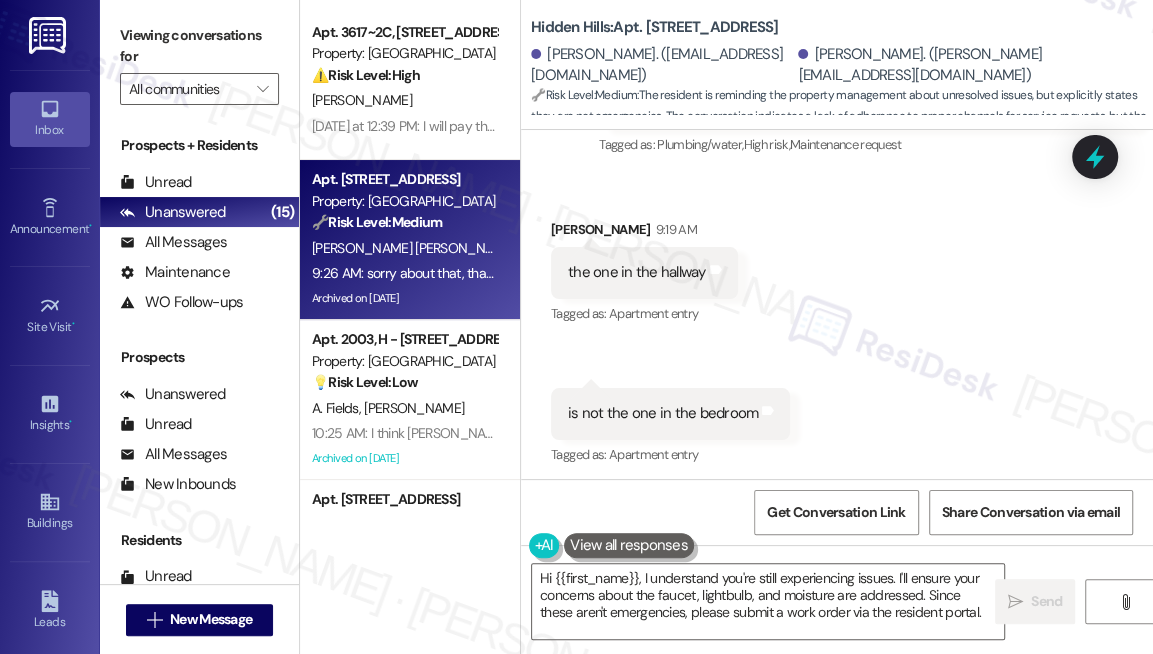 scroll, scrollTop: 13042, scrollLeft: 0, axis: vertical 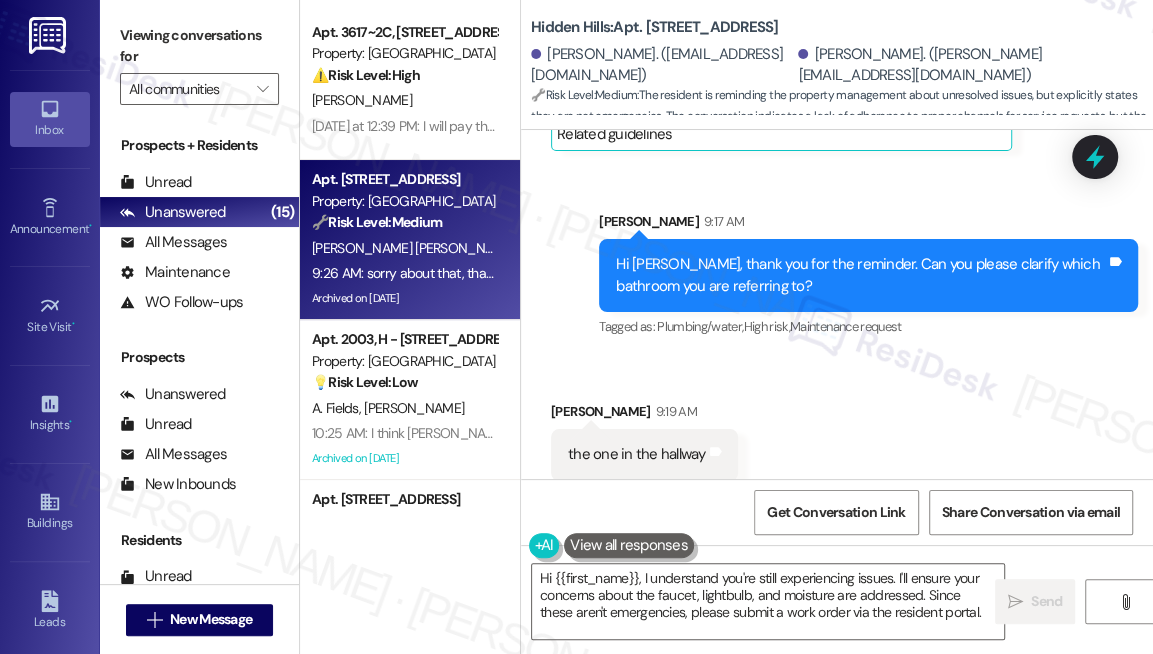 click on "Hi [PERSON_NAME], thank you for the reminder.  Can you please clarify which bathroom you are referring to?" at bounding box center (861, 275) 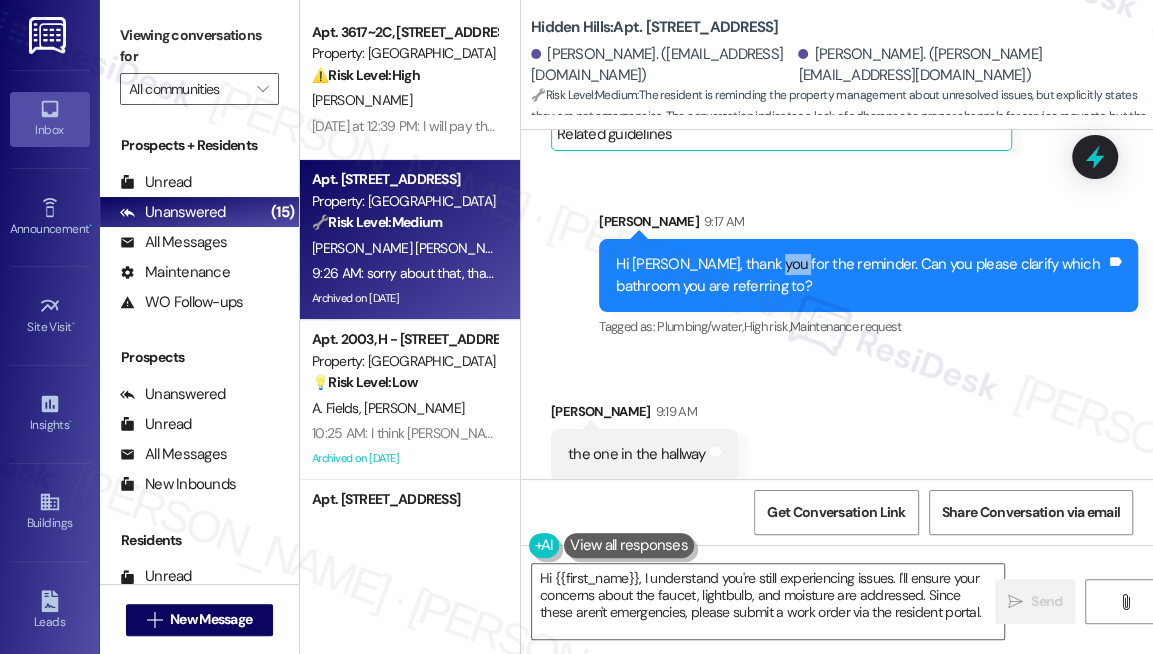 click on "Hi [PERSON_NAME], thank you for the reminder.  Can you please clarify which bathroom you are referring to?" at bounding box center [861, 275] 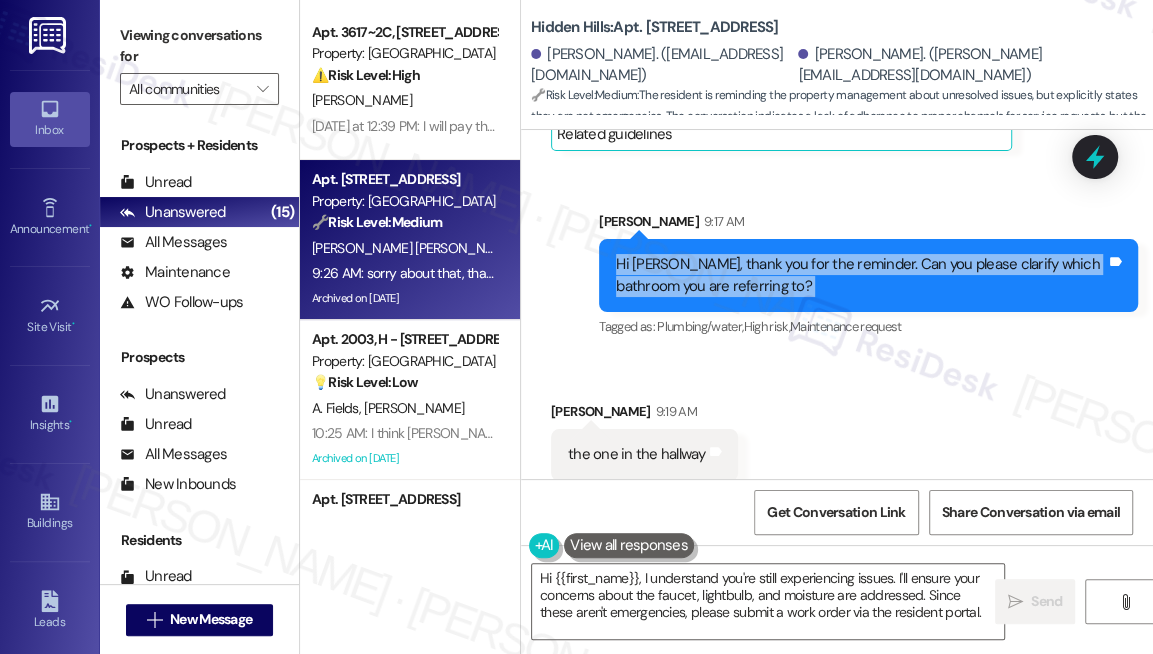click on "Hi [PERSON_NAME], thank you for the reminder.  Can you please clarify which bathroom you are referring to?" at bounding box center [861, 275] 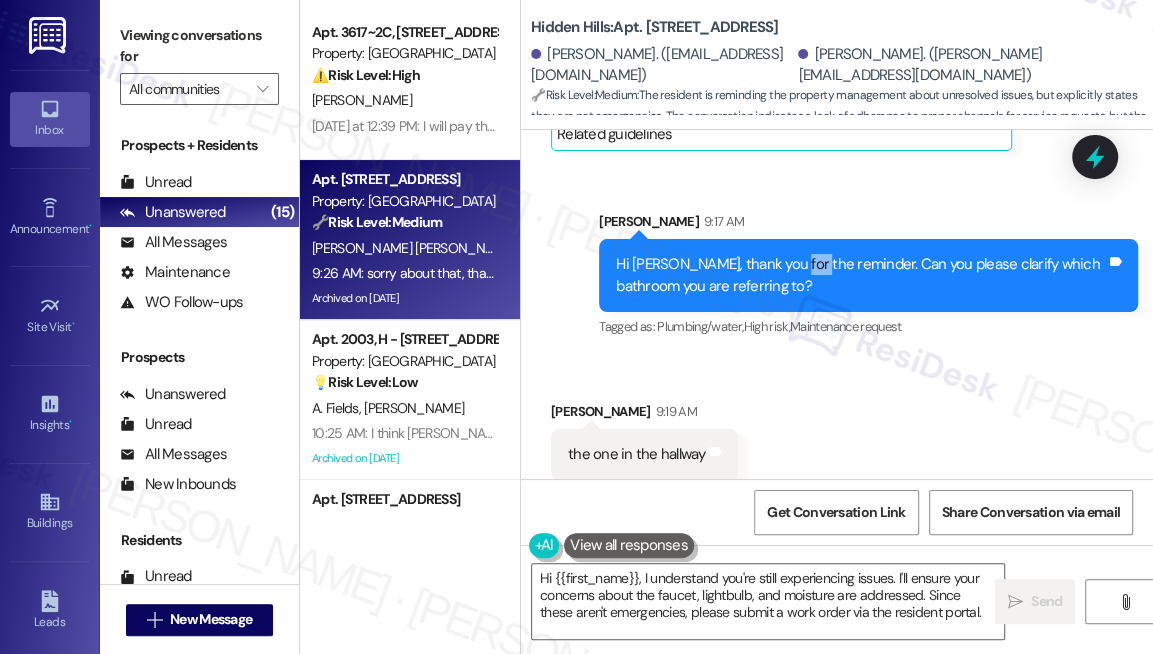 click on "Hi [PERSON_NAME], thank you for the reminder.  Can you please clarify which bathroom you are referring to?" at bounding box center (861, 275) 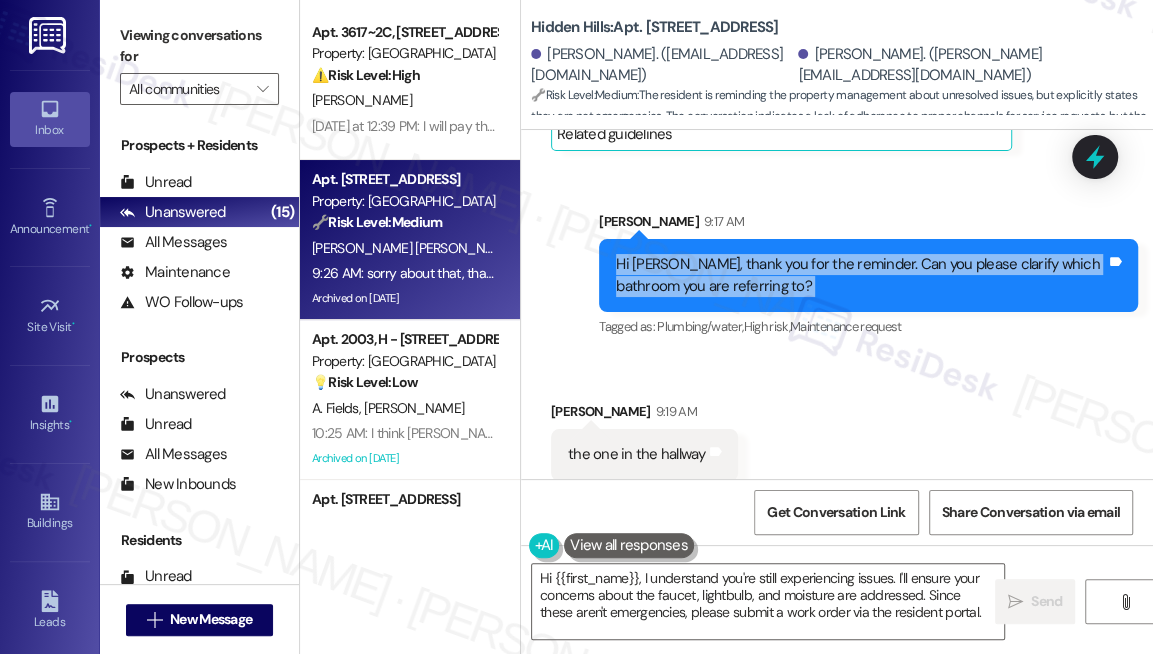 click on "Hi [PERSON_NAME], thank you for the reminder.  Can you please clarify which bathroom you are referring to?" at bounding box center [861, 275] 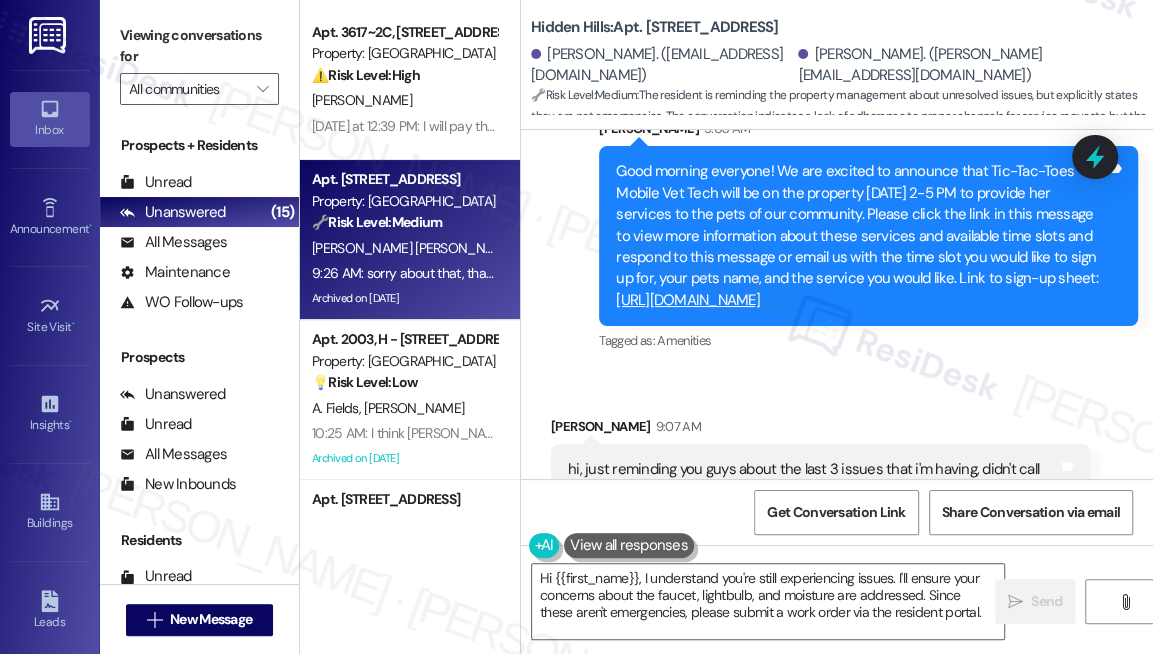 scroll, scrollTop: 12952, scrollLeft: 0, axis: vertical 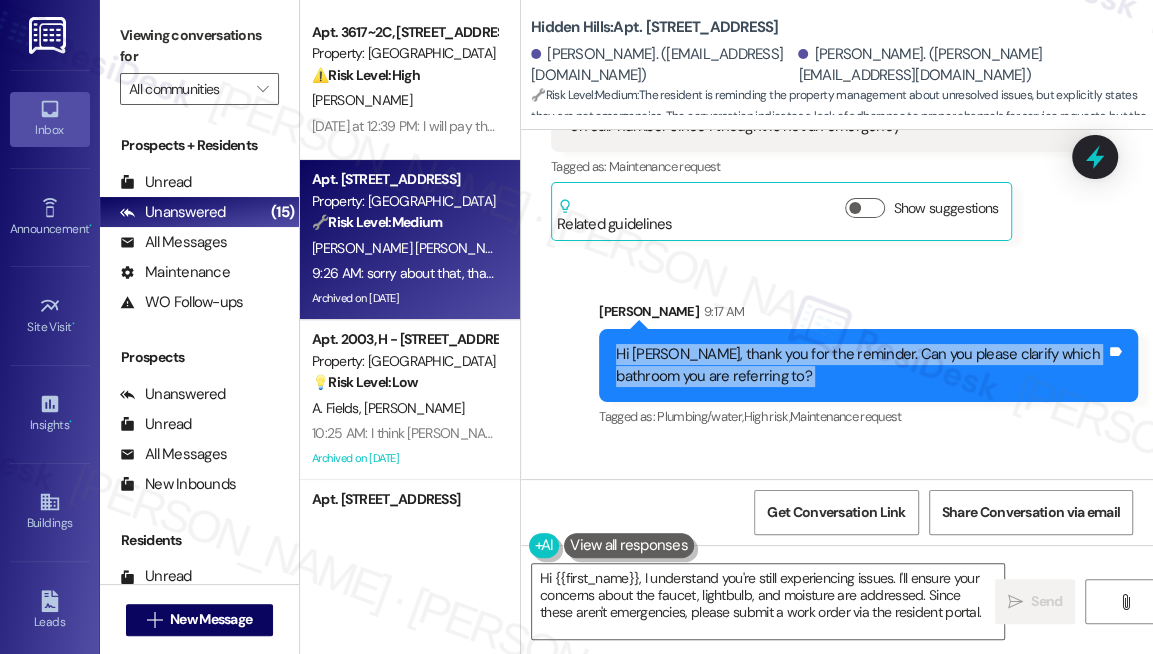 click on "[PERSON_NAME] 9:17 AM" at bounding box center [868, 315] 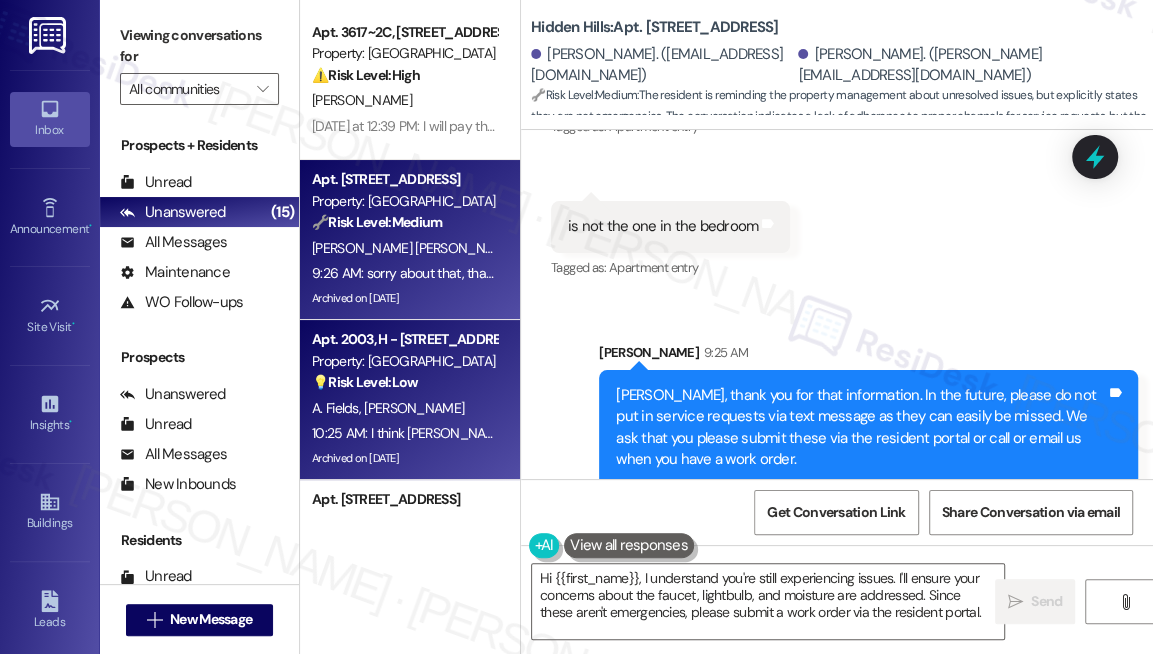 scroll, scrollTop: 13497, scrollLeft: 0, axis: vertical 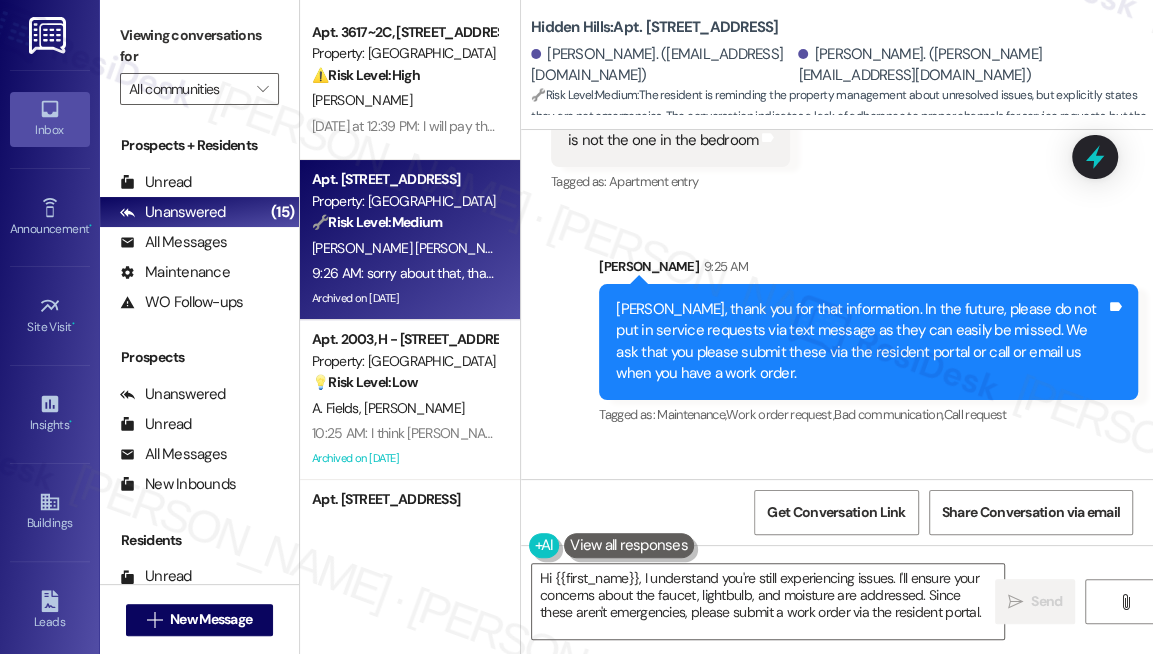click on "[PERSON_NAME], thank you for that information.  In the future, please do not put in service requests via text message as they can easily be missed.  We ask that you please submit these via the resident portal or call or email us when you have a work order." at bounding box center (861, 342) 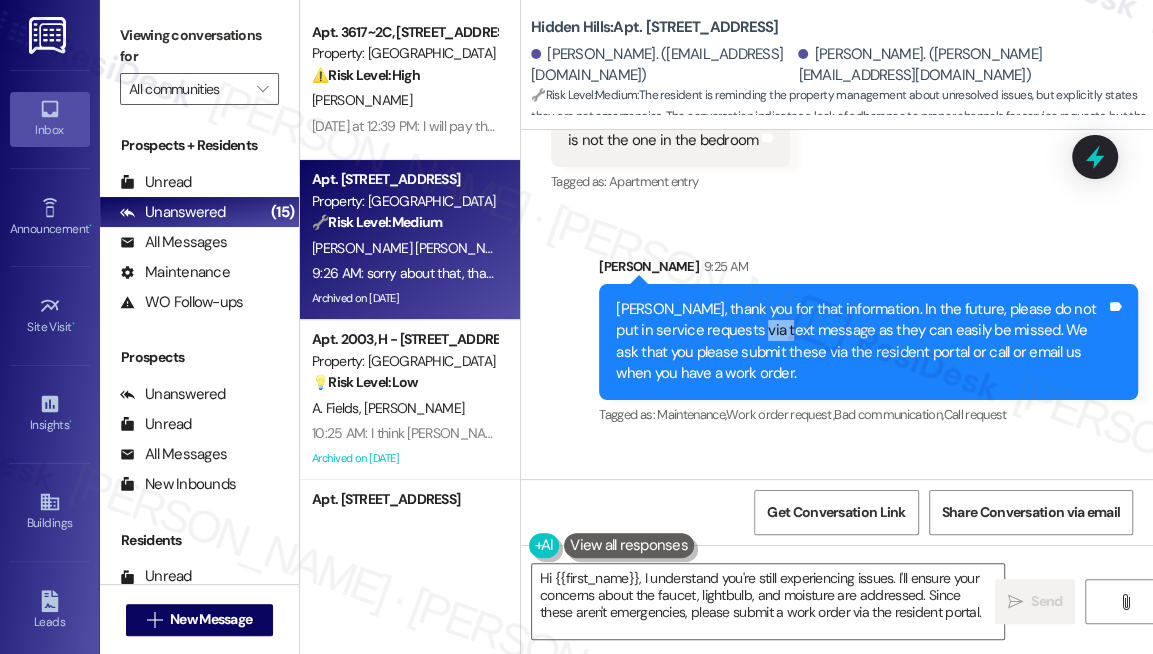 click on "[PERSON_NAME], thank you for that information.  In the future, please do not put in service requests via text message as they can easily be missed.  We ask that you please submit these via the resident portal or call or email us when you have a work order." at bounding box center (861, 342) 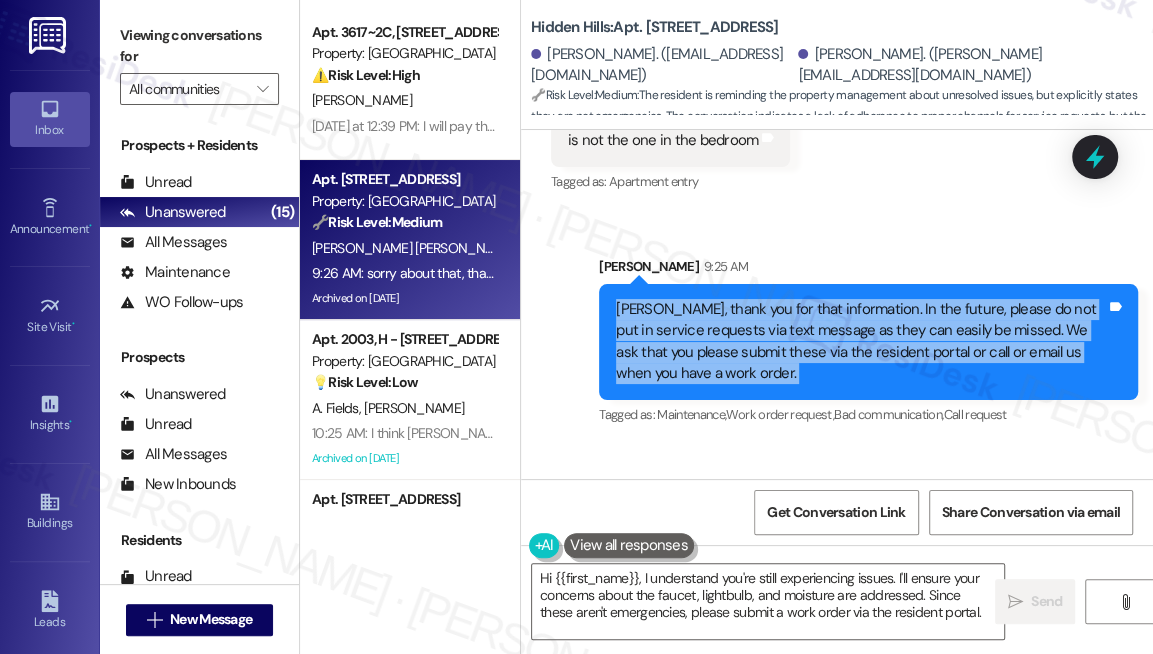 click on "[PERSON_NAME], thank you for that information.  In the future, please do not put in service requests via text message as they can easily be missed.  We ask that you please submit these via the resident portal or call or email us when you have a work order." at bounding box center [861, 342] 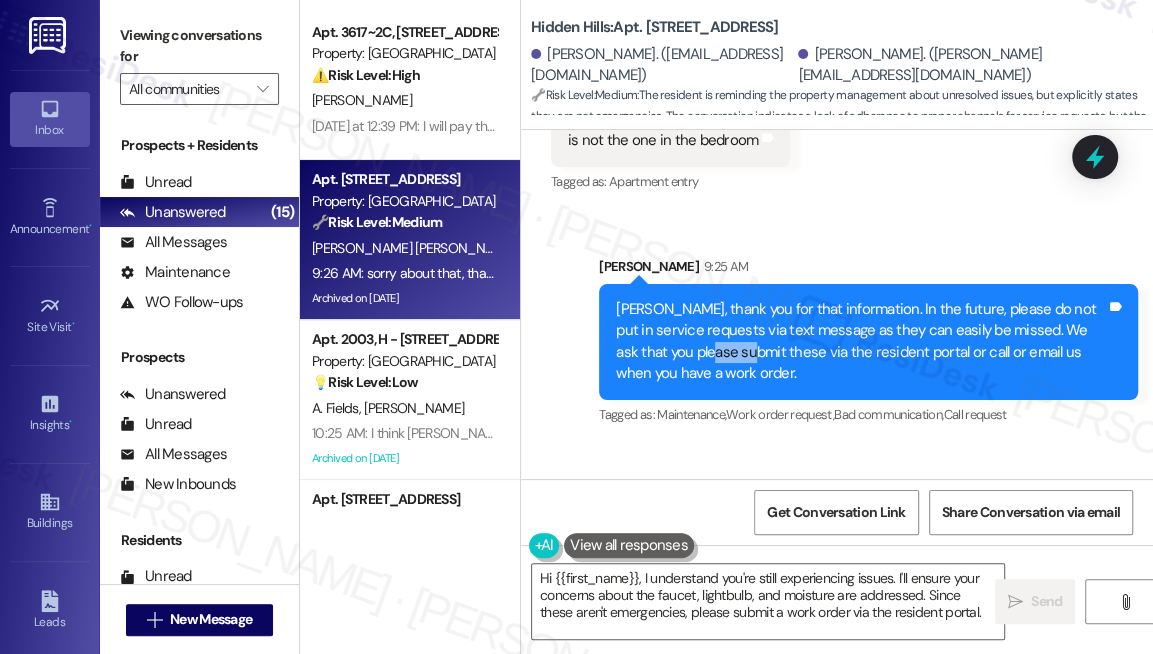click on "[PERSON_NAME], thank you for that information.  In the future, please do not put in service requests via text message as they can easily be missed.  We ask that you please submit these via the resident portal or call or email us when you have a work order." at bounding box center (861, 342) 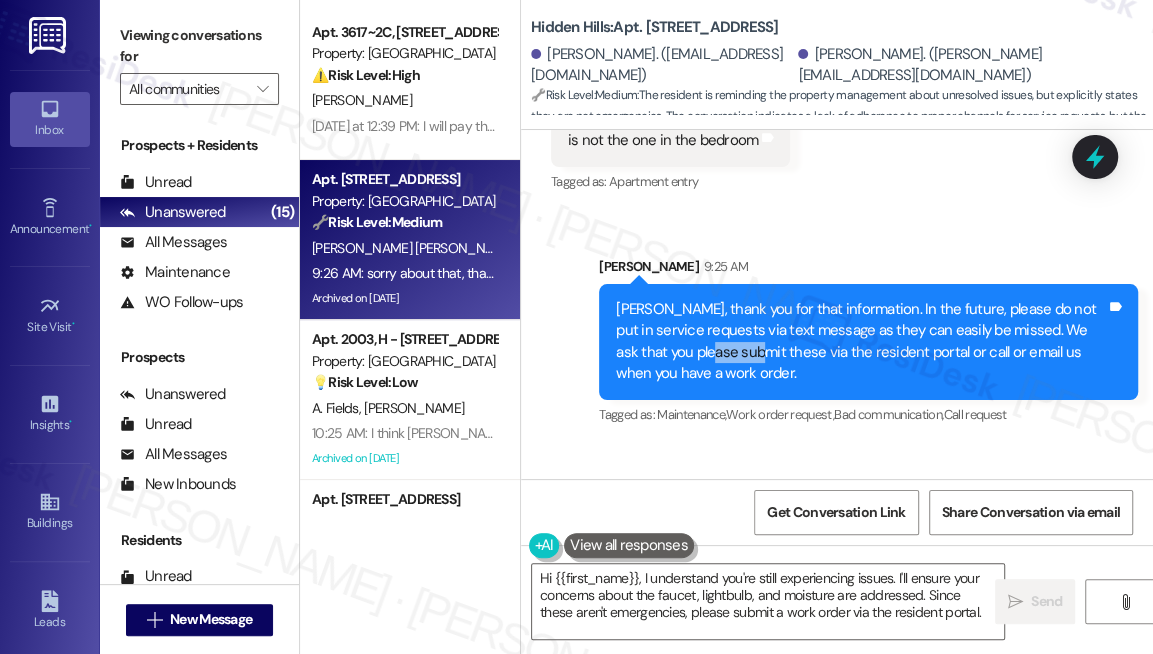 click on "[PERSON_NAME], thank you for that information.  In the future, please do not put in service requests via text message as they can easily be missed.  We ask that you please submit these via the resident portal or call or email us when you have a work order." at bounding box center (861, 342) 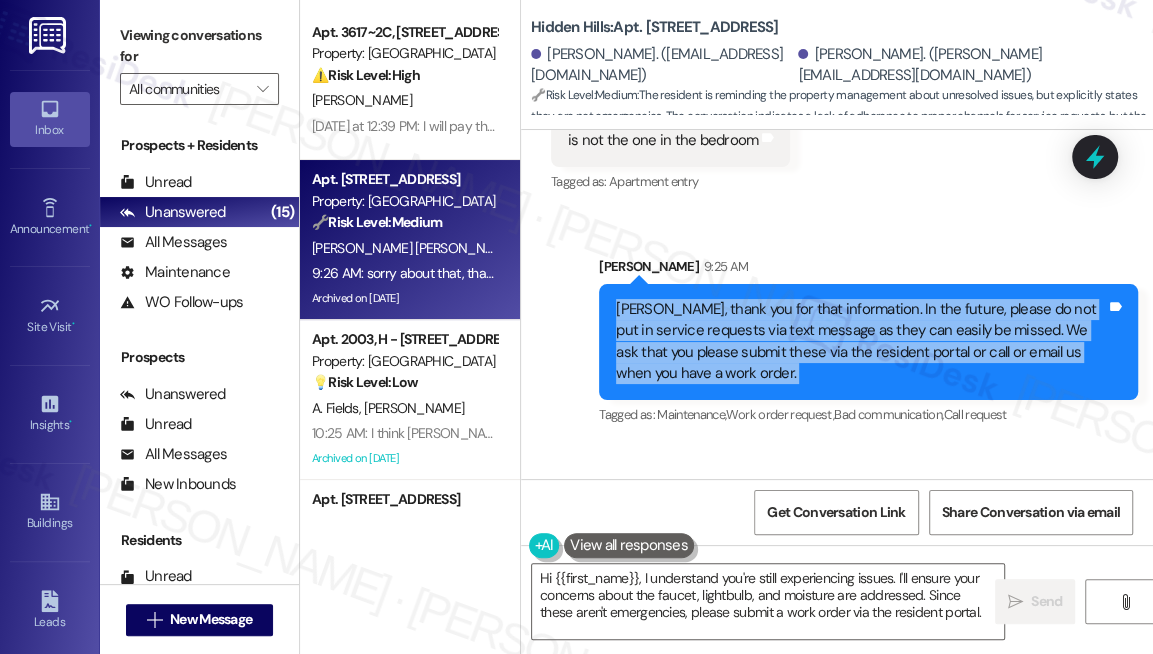 click on "[PERSON_NAME], thank you for that information.  In the future, please do not put in service requests via text message as they can easily be missed.  We ask that you please submit these via the resident portal or call or email us when you have a work order." at bounding box center (861, 342) 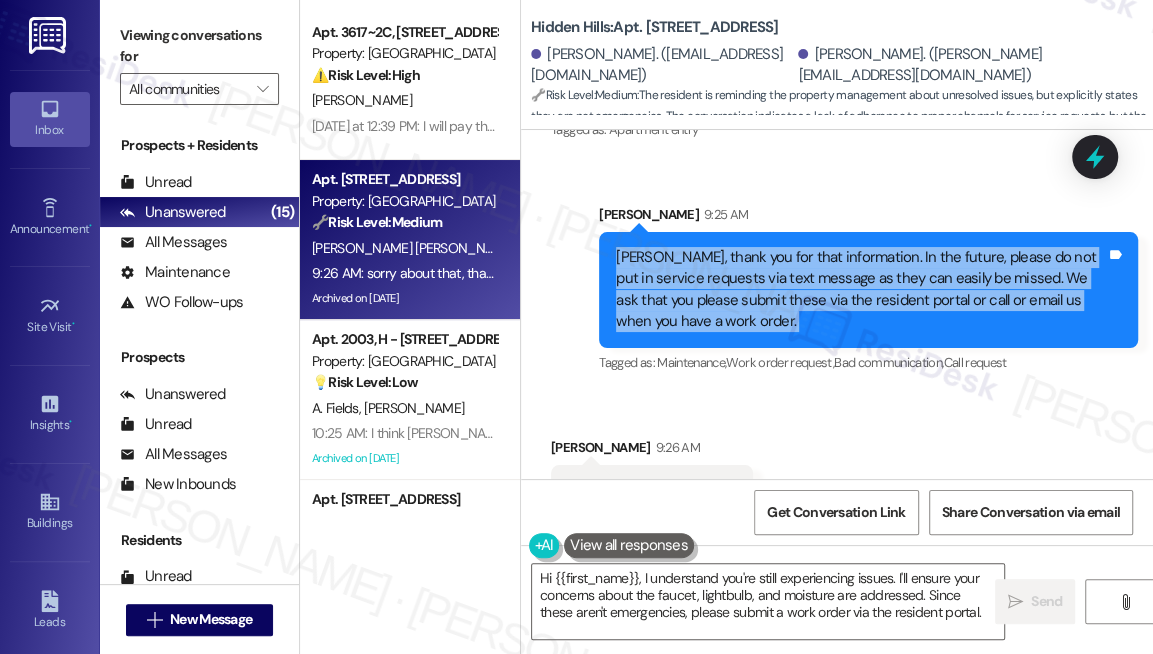 scroll, scrollTop: 13588, scrollLeft: 0, axis: vertical 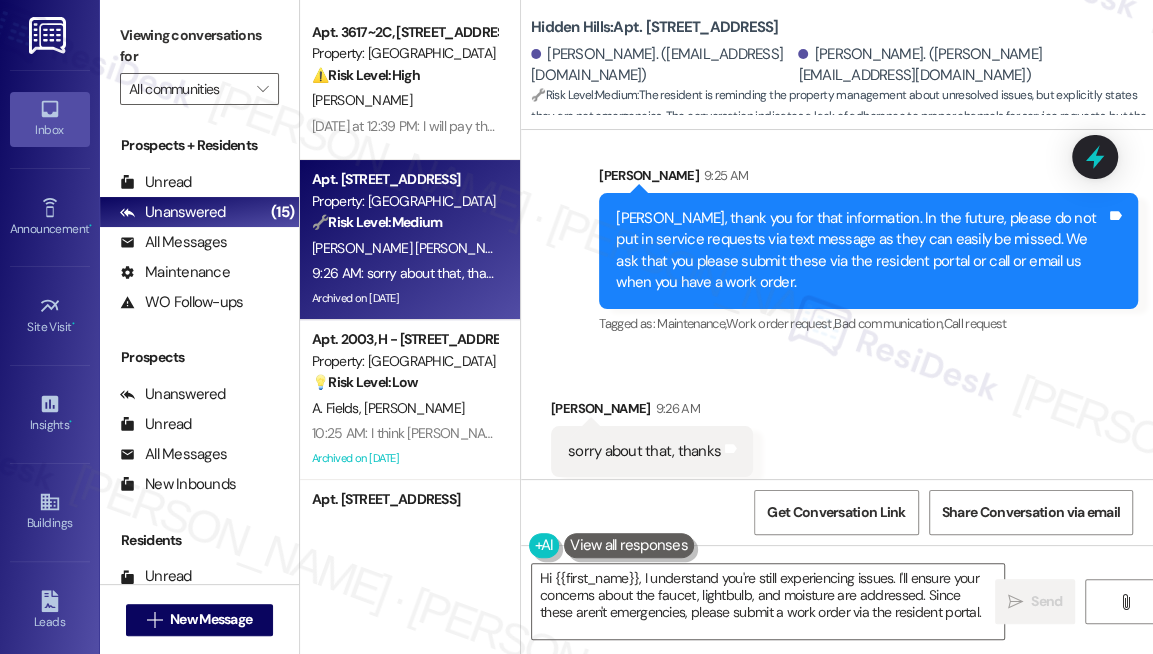 click on "sorry about that, thanks Tags and notes" at bounding box center (652, 451) 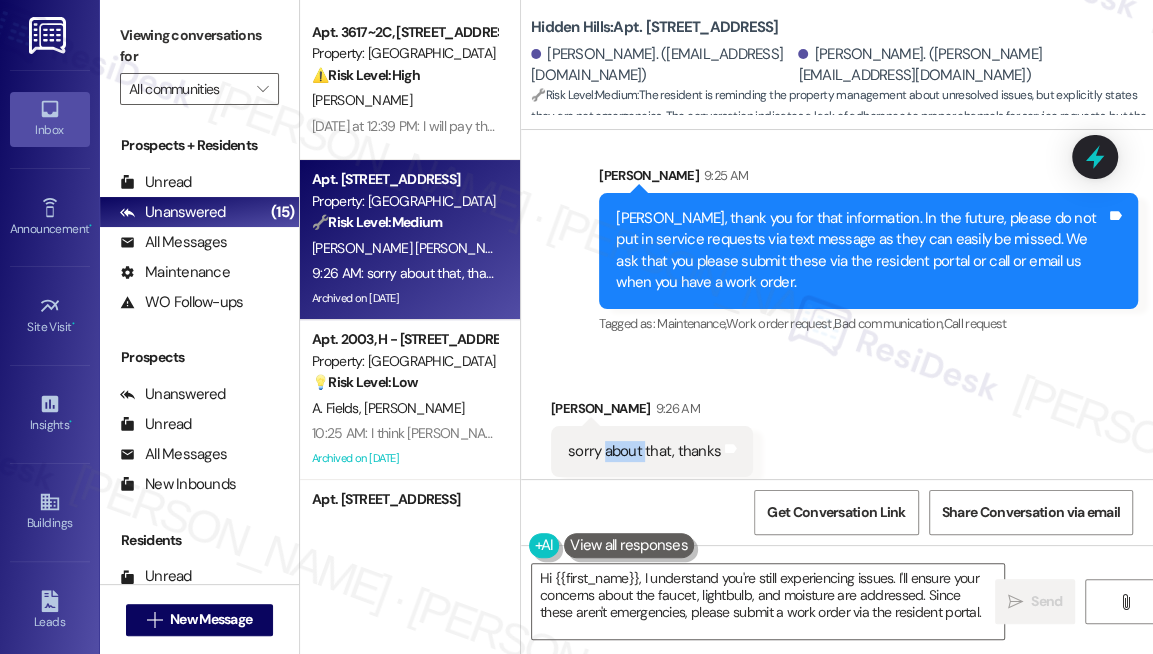 click on "sorry about that, thanks Tags and notes" at bounding box center (652, 451) 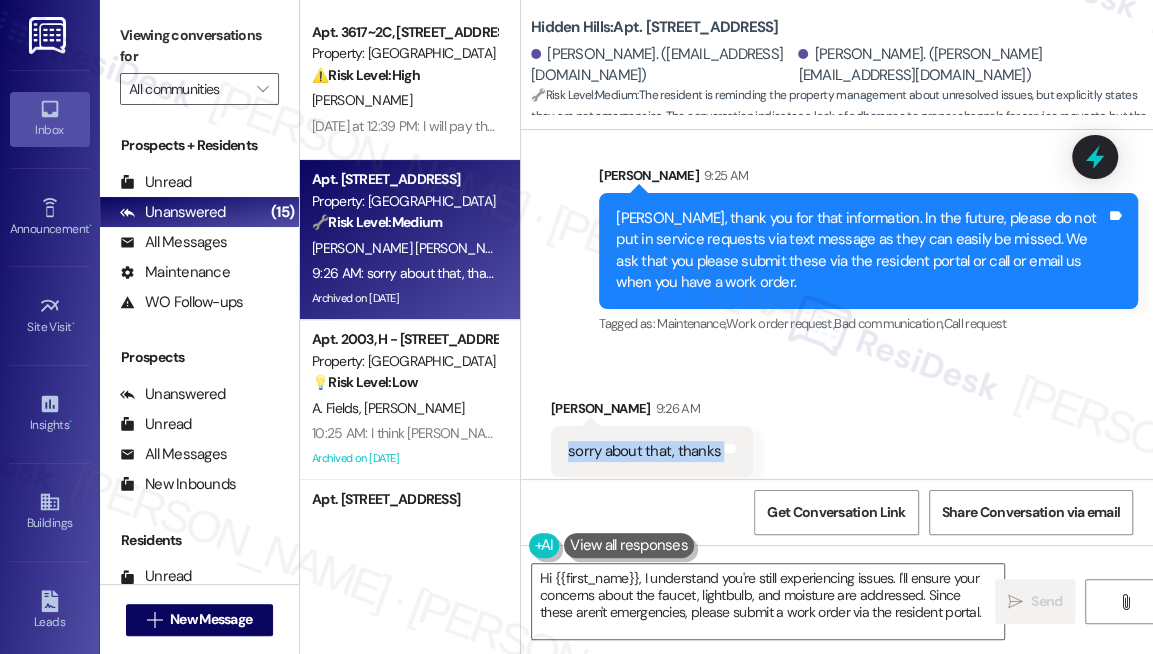 click on "sorry about that, thanks Tags and notes" at bounding box center (652, 451) 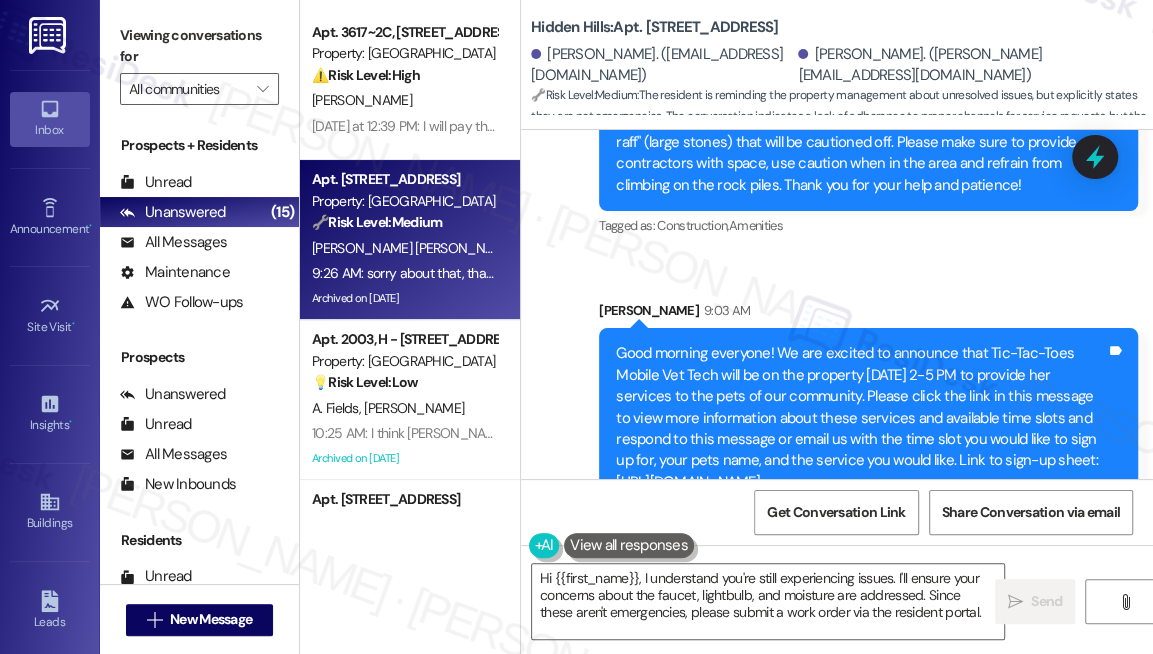 click on "Good morning everyone! We are excited to announce that Tic-Tac-Toes Mobile Vet Tech will be on the property [DATE] 2-5 PM to provide her services to the pets of our community.  Please click the link in this message to view more information about these services and available time slots and respond to this message or email us with the time slot you would like to sign up for, your pets name, and the service you would like.  Link to sign-up sheet:  [URL][DOMAIN_NAME]" at bounding box center (861, 418) 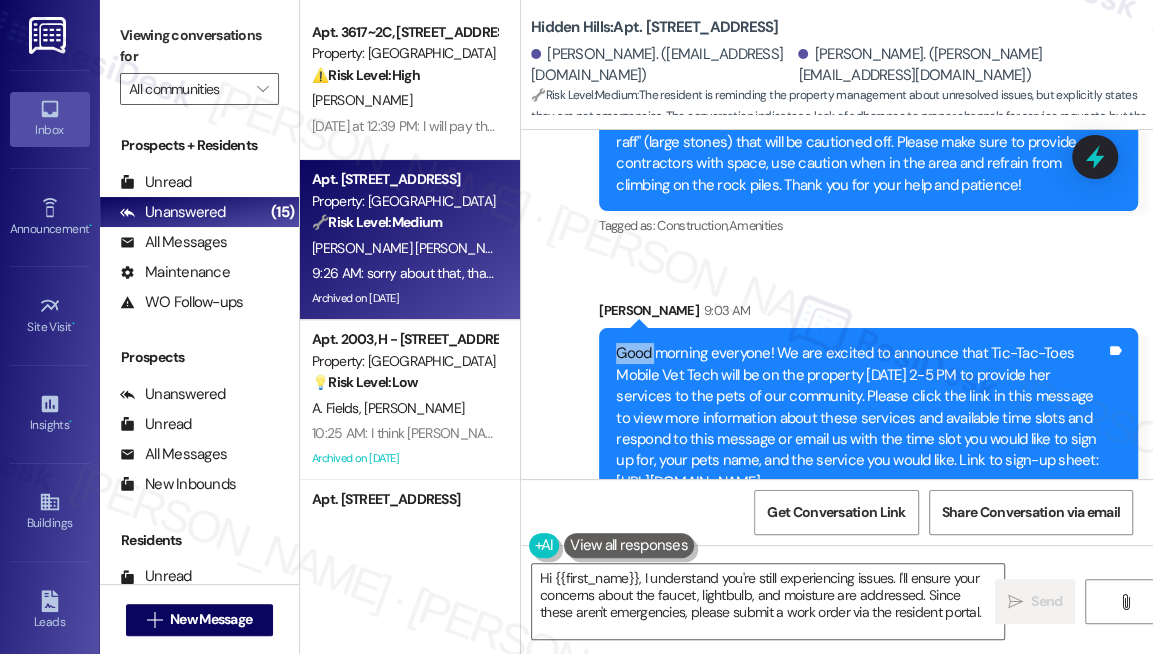 click on "Good morning everyone! We are excited to announce that Tic-Tac-Toes Mobile Vet Tech will be on the property [DATE] 2-5 PM to provide her services to the pets of our community.  Please click the link in this message to view more information about these services and available time slots and respond to this message or email us with the time slot you would like to sign up for, your pets name, and the service you would like.  Link to sign-up sheet:  [URL][DOMAIN_NAME]" at bounding box center [861, 418] 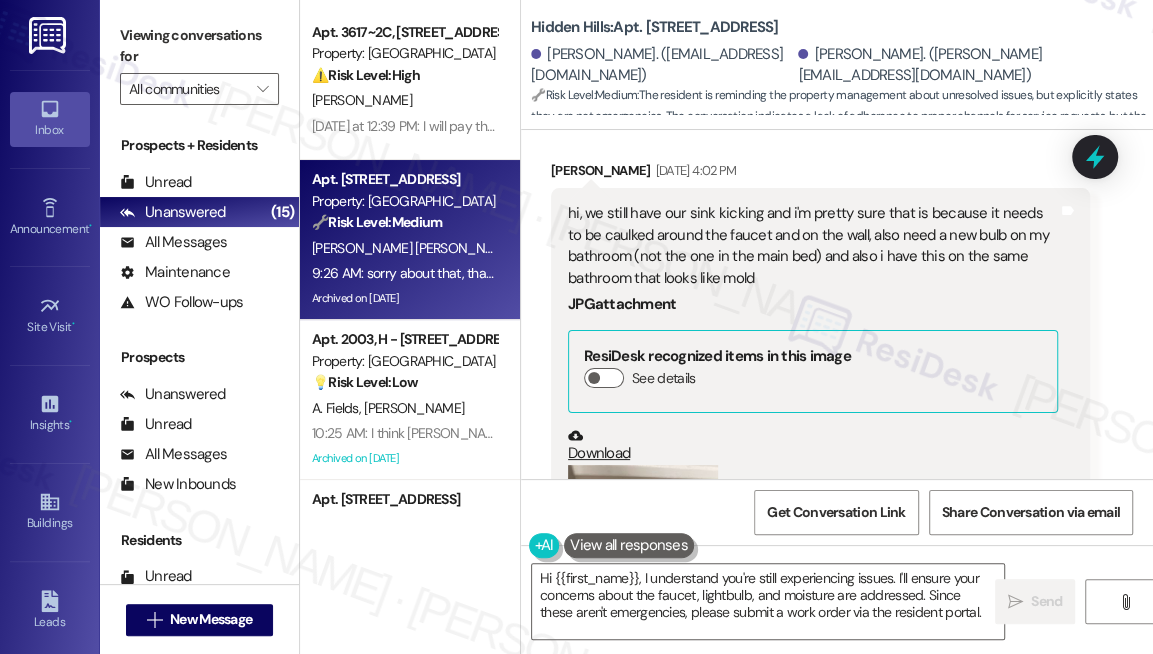 scroll, scrollTop: 10952, scrollLeft: 0, axis: vertical 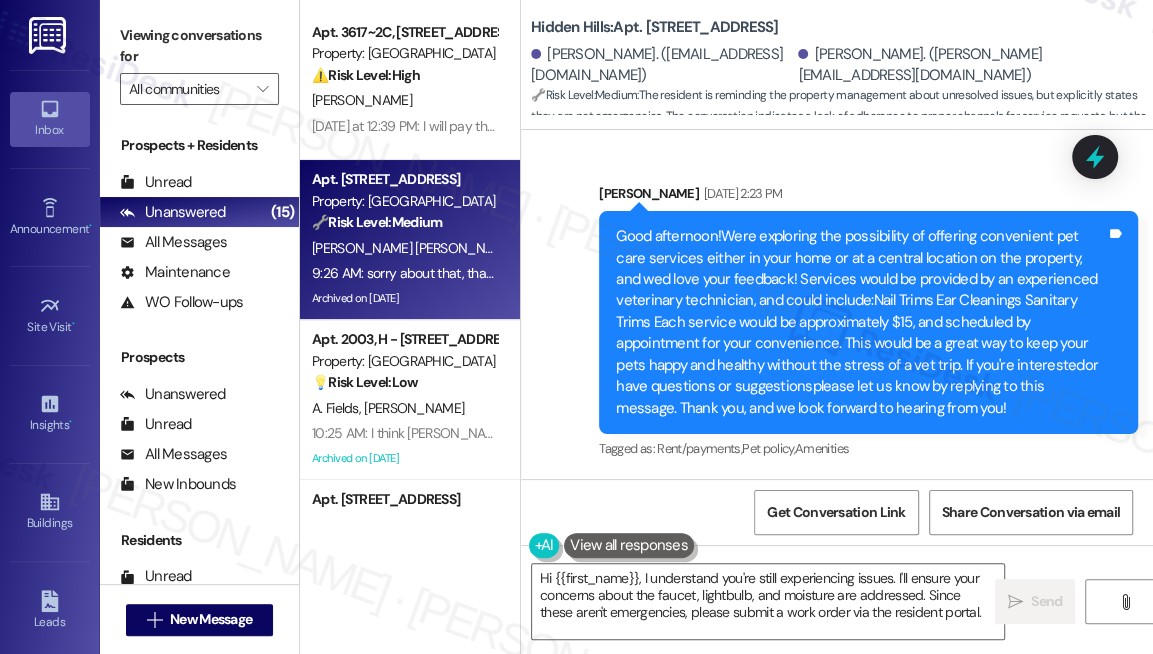 click on "Good afternoon!Were exploring the possibility of offering convenient pet care services either in your home or at a central location on the property, and wed love your feedback!  Services would be provided by an experienced veterinary technician, and could include:Nail Trims Ear Cleanings Sanitary Trims Each service would be approximately $15, and scheduled by appointment for your convenience.  This would be a great way to keep your pets happy and healthy without the stress of a vet trip.  If you're interestedor have questions or suggestionsplease let us know by replying to this message.  Thank you, and we look forward to hearing from you! Tags and notes" at bounding box center (868, 322) 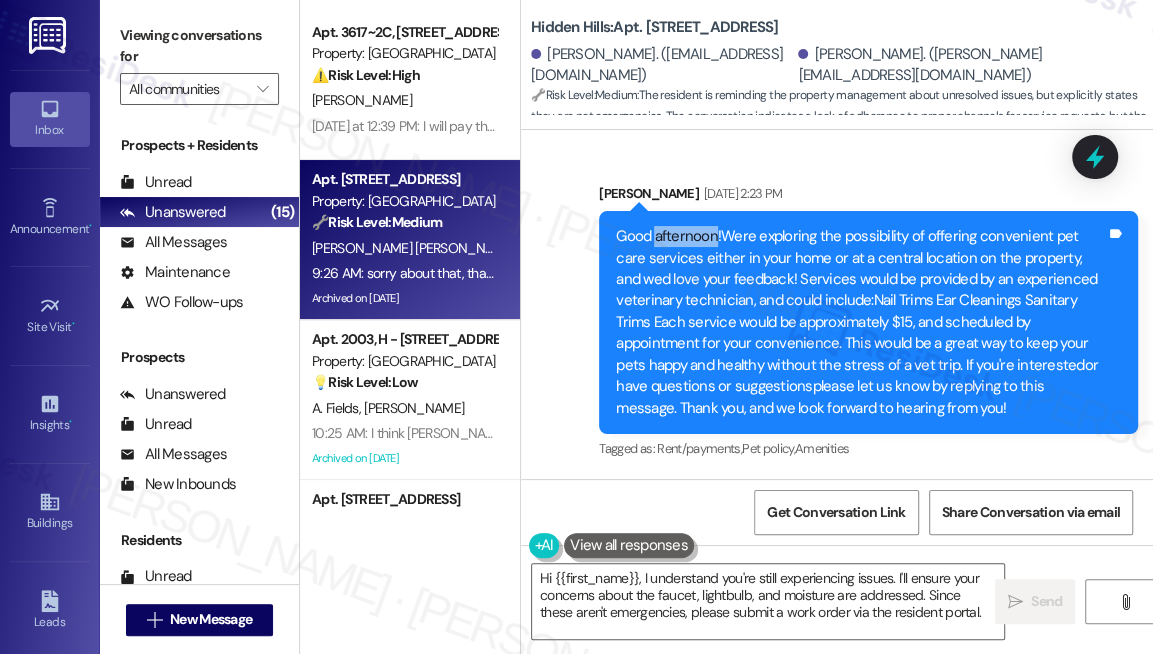 click on "Good afternoon!Were exploring the possibility of offering convenient pet care services either in your home or at a central location on the property, and wed love your feedback!  Services would be provided by an experienced veterinary technician, and could include:Nail Trims Ear Cleanings Sanitary Trims Each service would be approximately $15, and scheduled by appointment for your convenience.  This would be a great way to keep your pets happy and healthy without the stress of a vet trip.  If you're interestedor have questions or suggestionsplease let us know by replying to this message.  Thank you, and we look forward to hearing from you! Tags and notes" at bounding box center [868, 322] 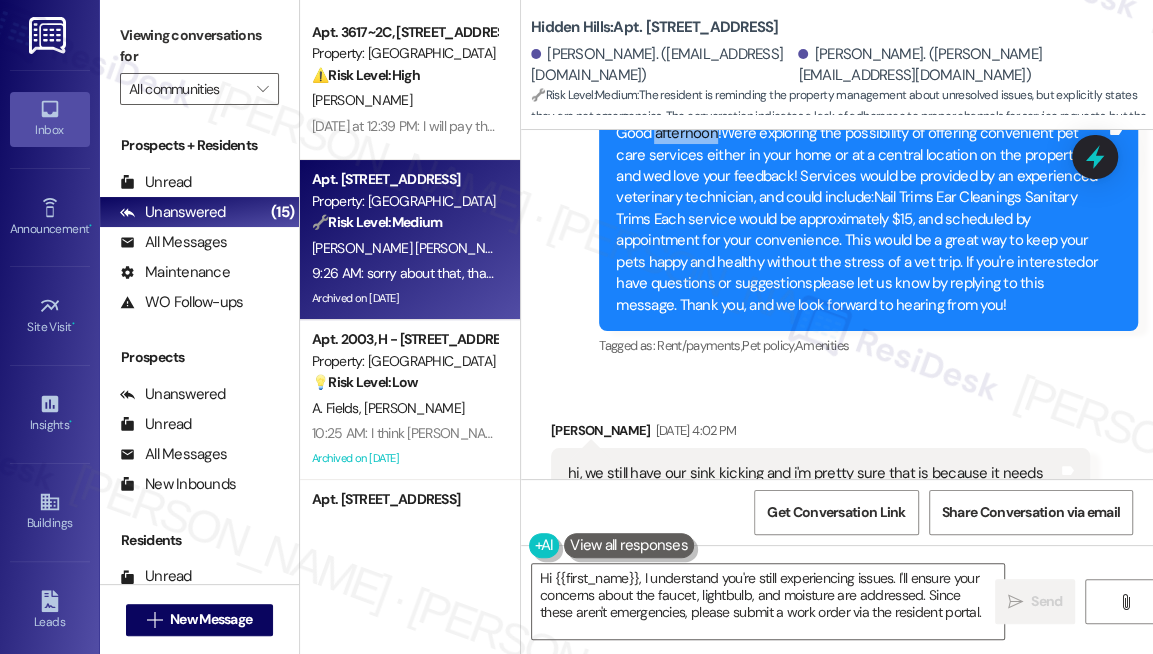 scroll, scrollTop: 11133, scrollLeft: 0, axis: vertical 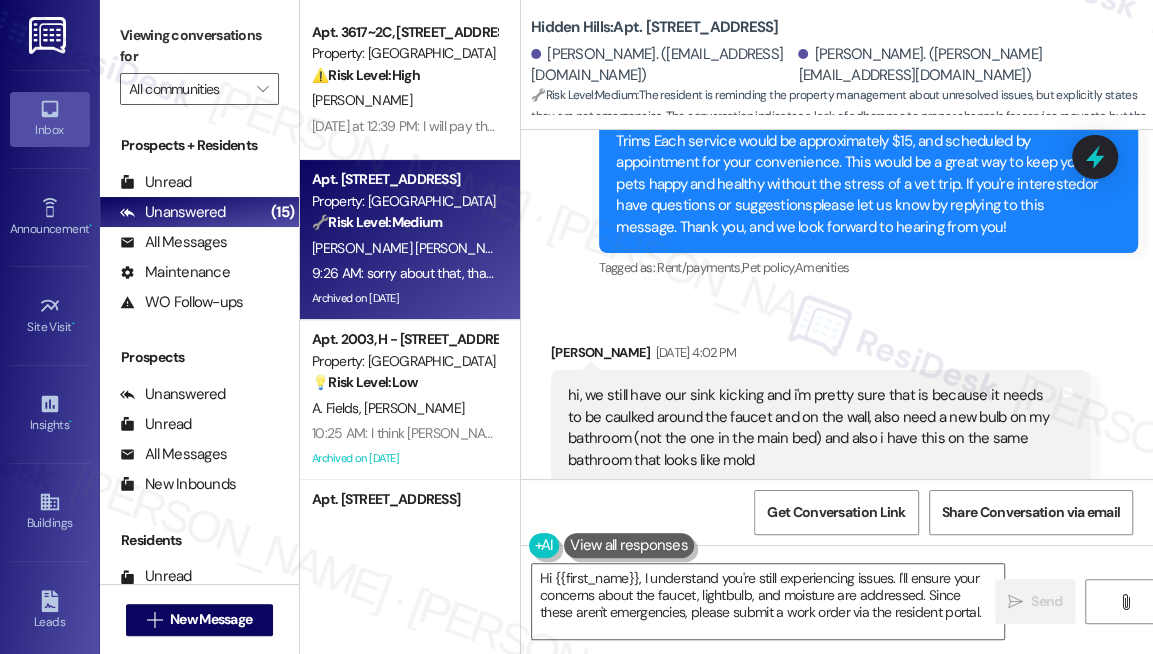 click on "hi, we still have our sink kicking and i'm pretty sure that is because it needs to be caulked around the faucet and on the wall, also need a new bulb on my bathroom (not the one in the main bed) and also i have this on the same bathroom that looks like mold" at bounding box center [813, 428] 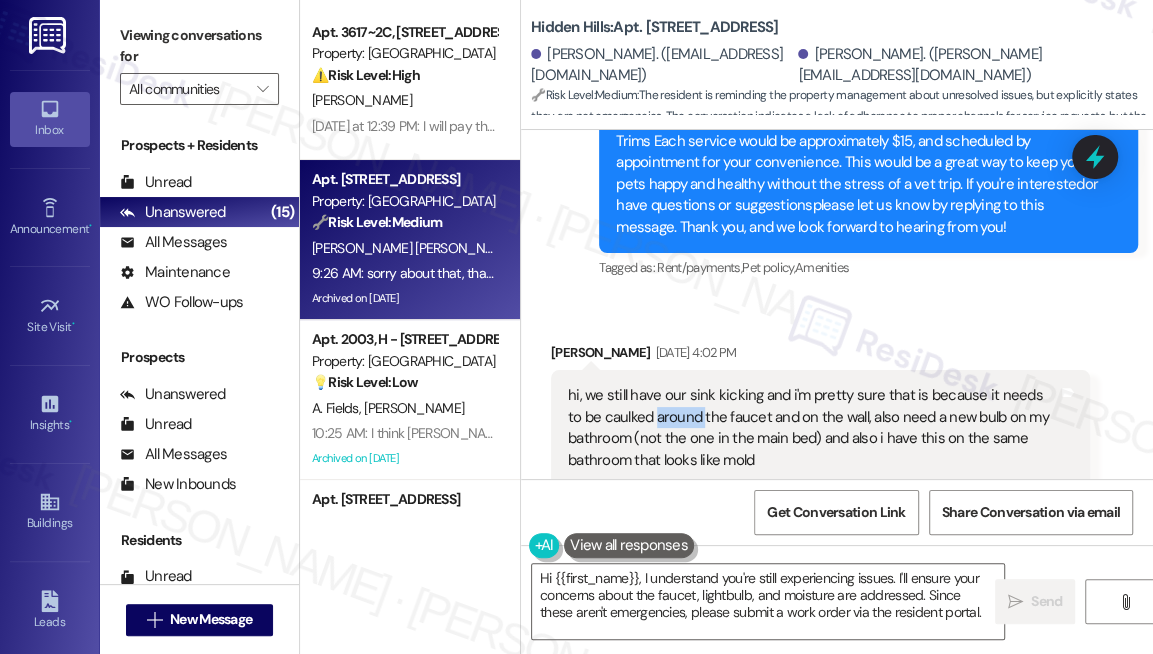 click on "hi, we still have our sink kicking and i'm pretty sure that is because it needs to be caulked around the faucet and on the wall, also need a new bulb on my bathroom (not the one in the main bed) and also i have this on the same bathroom that looks like mold" at bounding box center (813, 428) 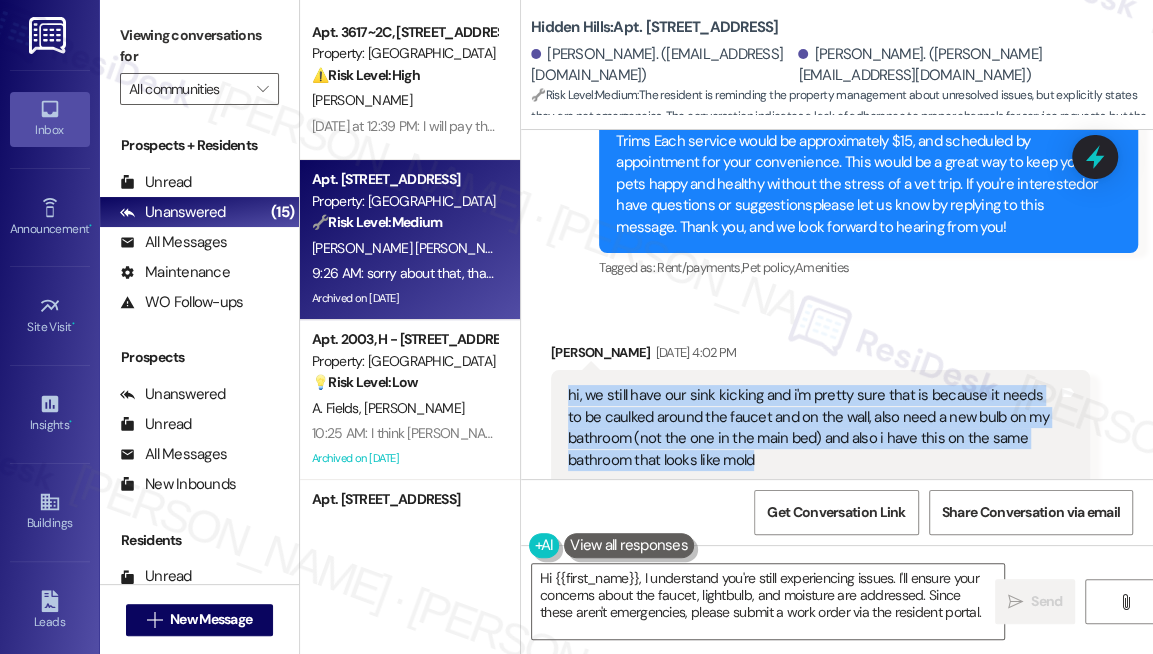 click on "hi, we still have our sink kicking and i'm pretty sure that is because it needs to be caulked around the faucet and on the wall, also need a new bulb on my bathroom (not the one in the main bed) and also i have this on the same bathroom that looks like mold" at bounding box center [813, 428] 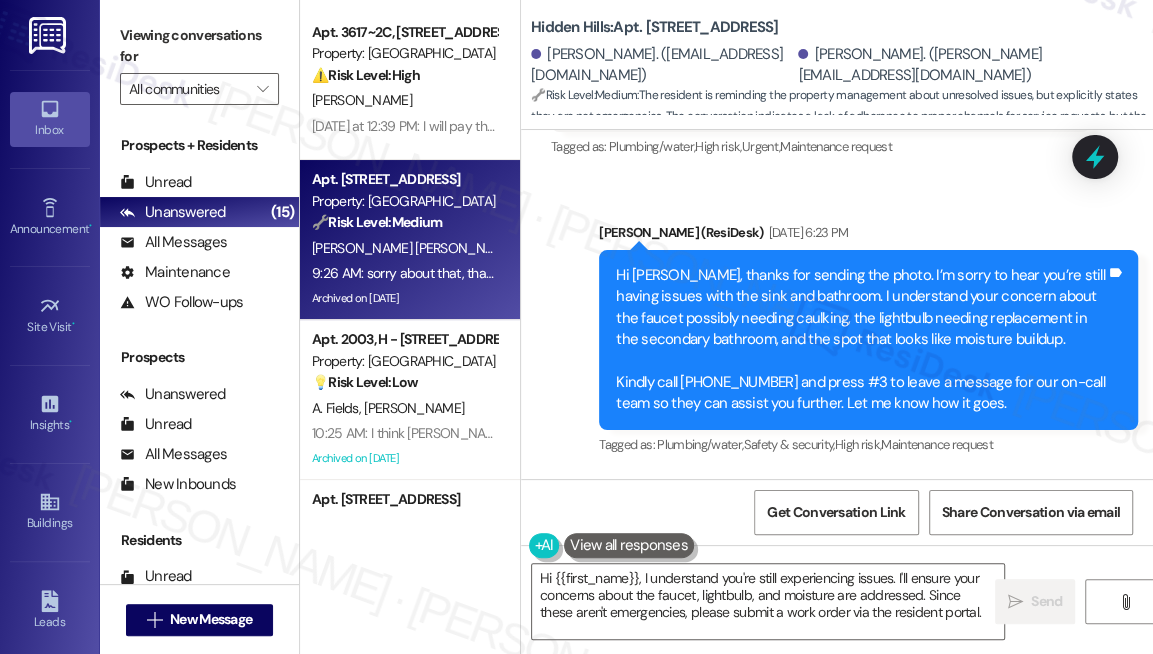 scroll, scrollTop: 11861, scrollLeft: 0, axis: vertical 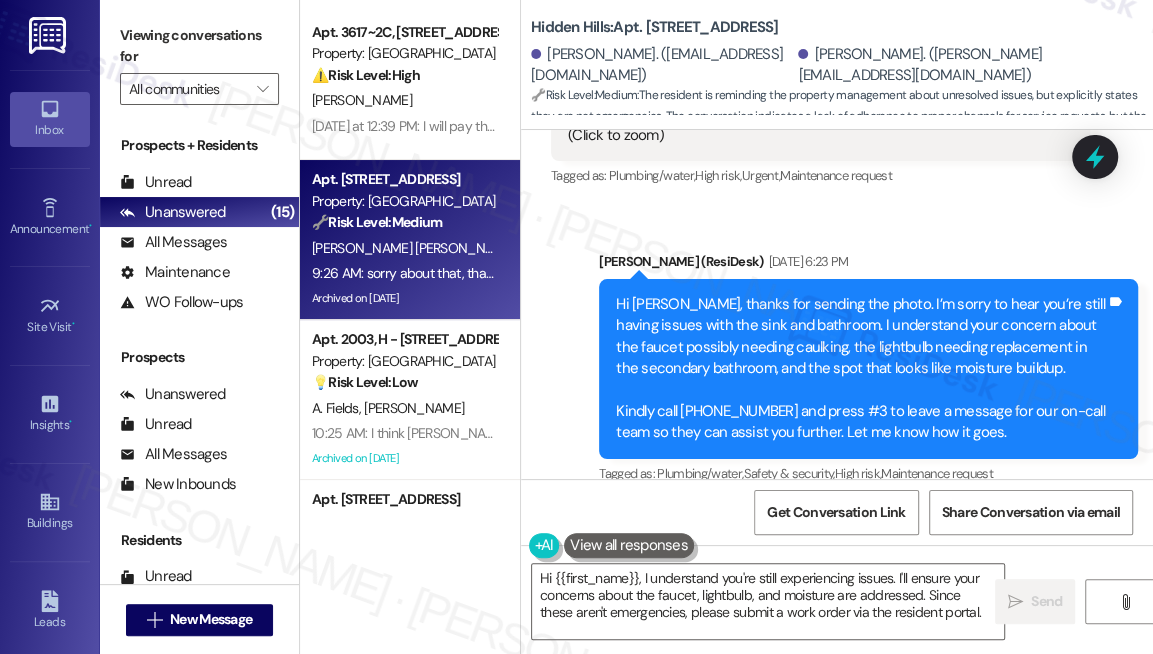 click on "Hi [PERSON_NAME], thanks for sending the photo. I’m sorry to hear you’re still having issues with the sink and bathroom. I understand your concern about the faucet possibly needing caulking, the lightbulb needing replacement in the secondary bathroom, and the spot that looks like moisture buildup.
Kindly call [PHONE_NUMBER] and press #3 to leave a message for our on-call team so they can assist you further. Let me know how it goes." at bounding box center (861, 369) 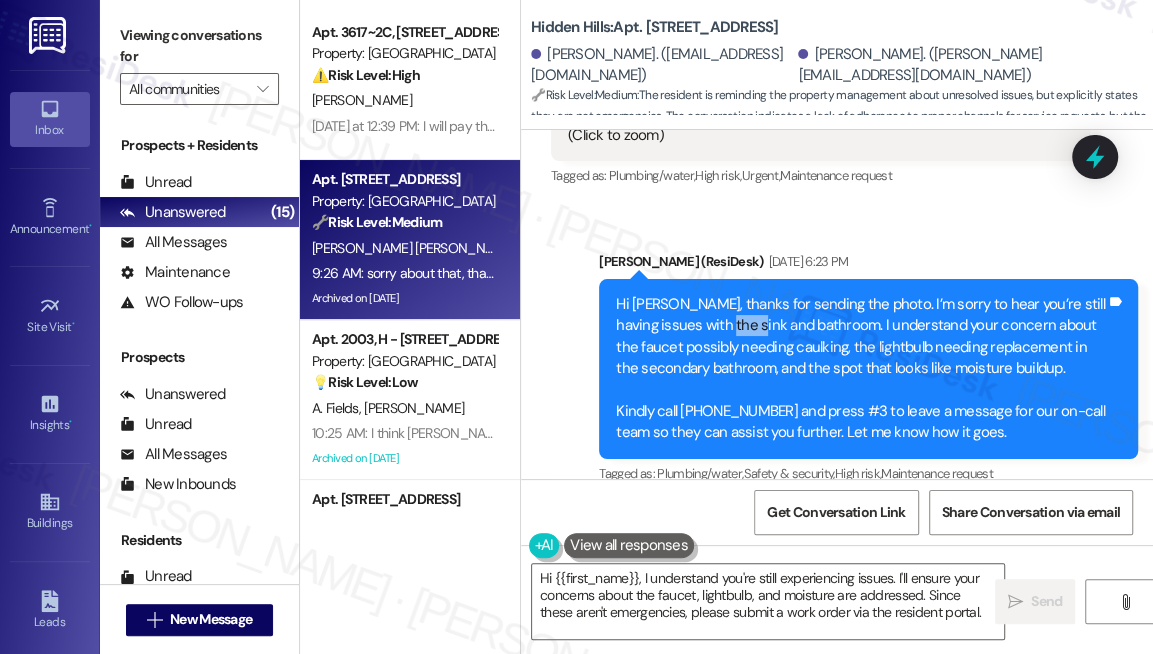 click on "Hi [PERSON_NAME], thanks for sending the photo. I’m sorry to hear you’re still having issues with the sink and bathroom. I understand your concern about the faucet possibly needing caulking, the lightbulb needing replacement in the secondary bathroom, and the spot that looks like moisture buildup.
Kindly call [PHONE_NUMBER] and press #3 to leave a message for our on-call team so they can assist you further. Let me know how it goes." at bounding box center (861, 369) 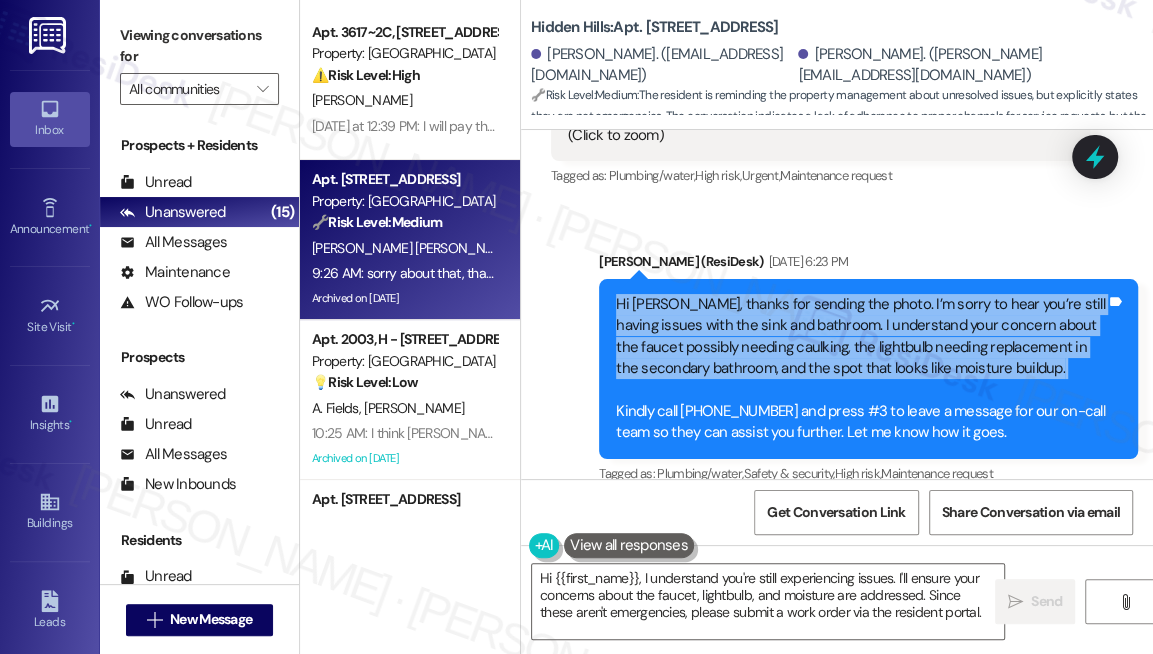 click on "Hi [PERSON_NAME], thanks for sending the photo. I’m sorry to hear you’re still having issues with the sink and bathroom. I understand your concern about the faucet possibly needing caulking, the lightbulb needing replacement in the secondary bathroom, and the spot that looks like moisture buildup.
Kindly call [PHONE_NUMBER] and press #3 to leave a message for our on-call team so they can assist you further. Let me know how it goes." at bounding box center (861, 369) 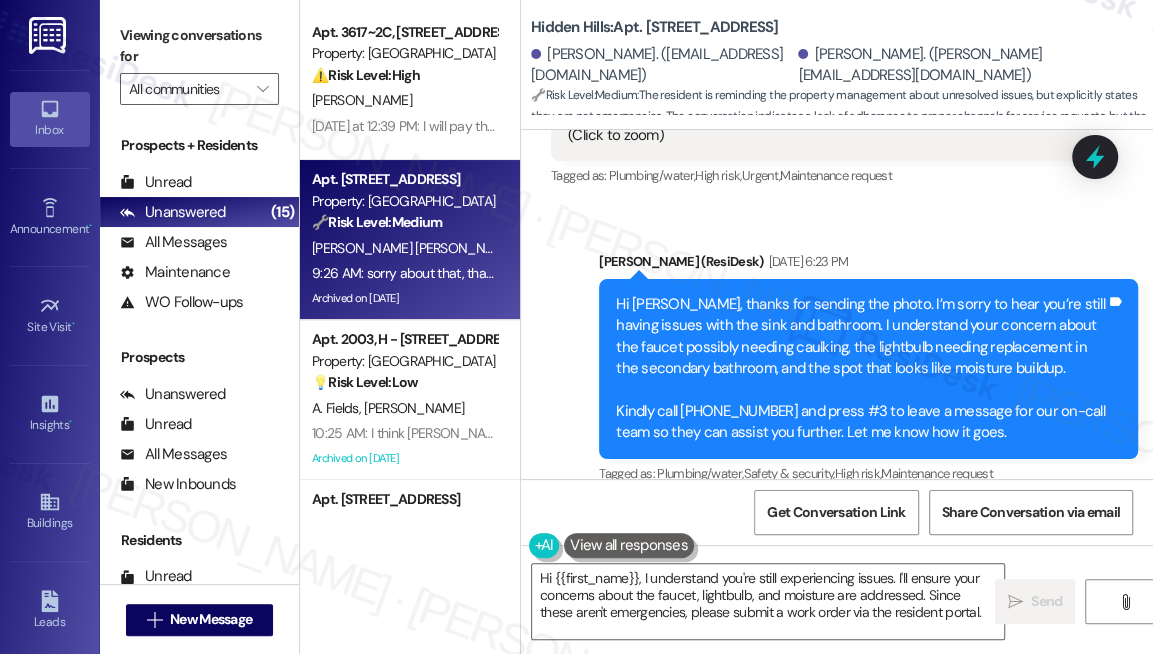 click on "Hi [PERSON_NAME], thanks for sending the photo. I’m sorry to hear you’re still having issues with the sink and bathroom. I understand your concern about the faucet possibly needing caulking, the lightbulb needing replacement in the secondary bathroom, and the spot that looks like moisture buildup.
Kindly call [PHONE_NUMBER] and press #3 to leave a message for our on-call team so they can assist you further. Let me know how it goes." at bounding box center [861, 369] 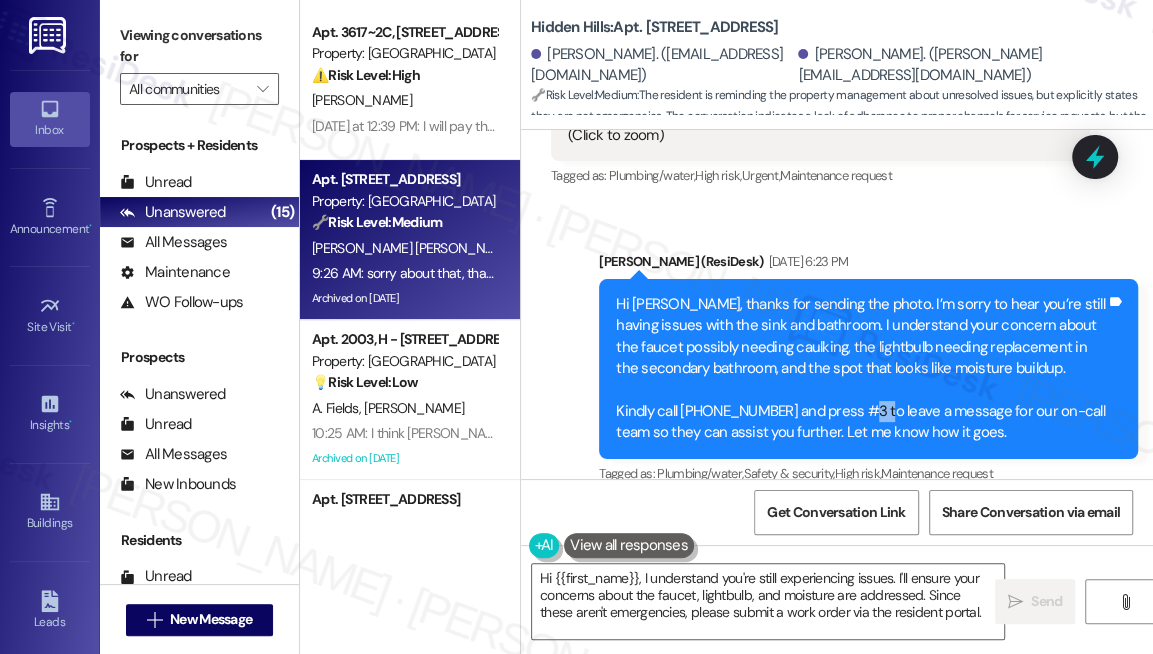 click on "Hi [PERSON_NAME], thanks for sending the photo. I’m sorry to hear you’re still having issues with the sink and bathroom. I understand your concern about the faucet possibly needing caulking, the lightbulb needing replacement in the secondary bathroom, and the spot that looks like moisture buildup.
Kindly call [PHONE_NUMBER] and press #3 to leave a message for our on-call team so they can assist you further. Let me know how it goes." at bounding box center (861, 369) 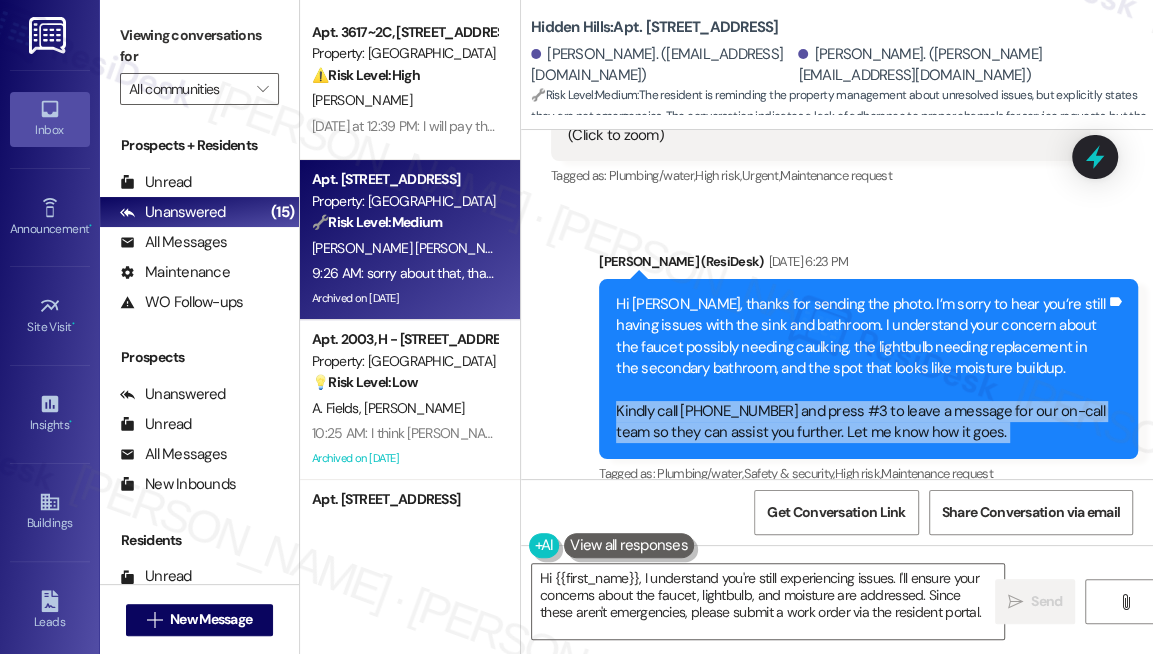 click on "Hi [PERSON_NAME], thanks for sending the photo. I’m sorry to hear you’re still having issues with the sink and bathroom. I understand your concern about the faucet possibly needing caulking, the lightbulb needing replacement in the secondary bathroom, and the spot that looks like moisture buildup.
Kindly call [PHONE_NUMBER] and press #3 to leave a message for our on-call team so they can assist you further. Let me know how it goes." at bounding box center (861, 369) 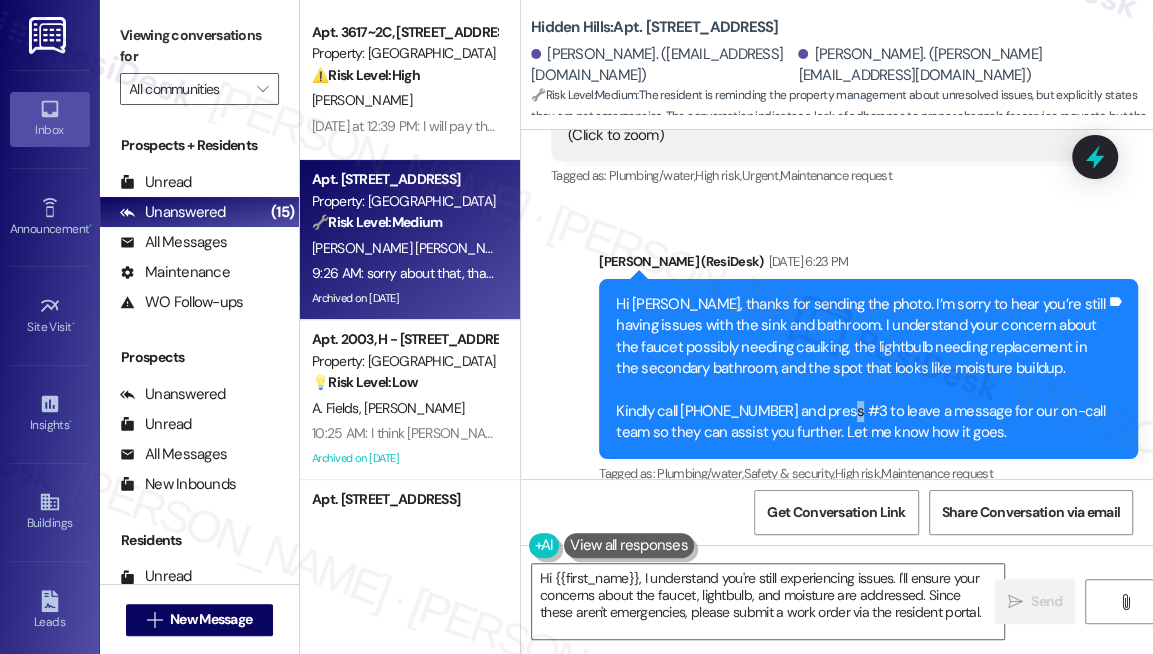 click on "Hi [PERSON_NAME], thanks for sending the photo. I’m sorry to hear you’re still having issues with the sink and bathroom. I understand your concern about the faucet possibly needing caulking, the lightbulb needing replacement in the secondary bathroom, and the spot that looks like moisture buildup.
Kindly call [PHONE_NUMBER] and press #3 to leave a message for our on-call team so they can assist you further. Let me know how it goes." at bounding box center [861, 369] 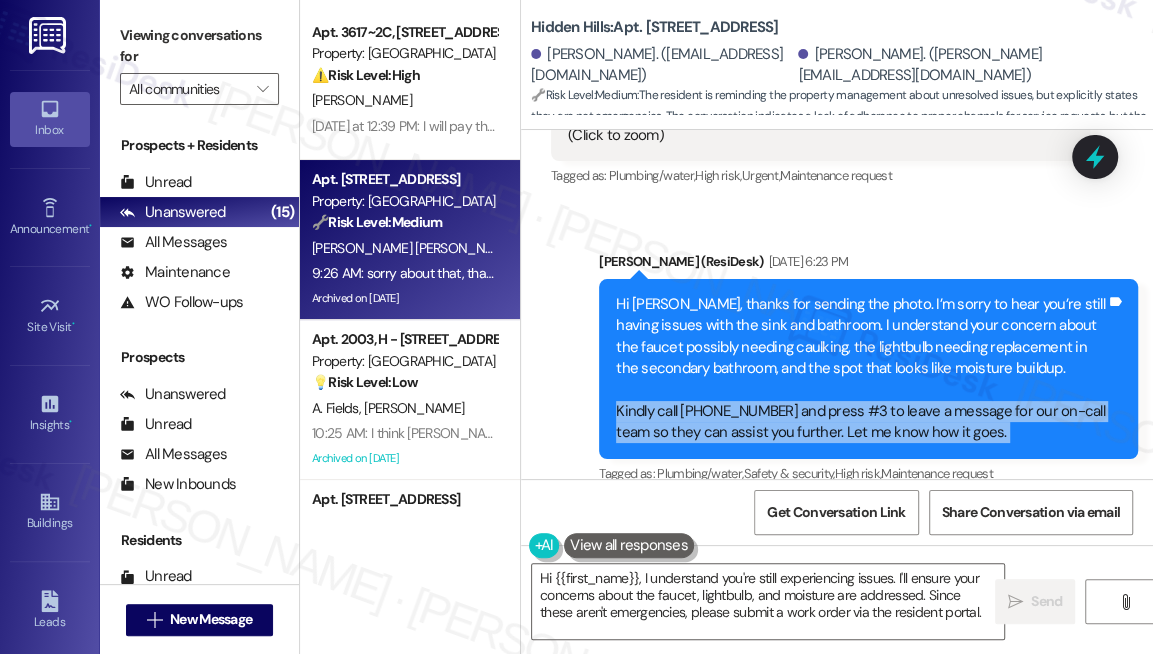click on "Hi [PERSON_NAME], thanks for sending the photo. I’m sorry to hear you’re still having issues with the sink and bathroom. I understand your concern about the faucet possibly needing caulking, the lightbulb needing replacement in the secondary bathroom, and the spot that looks like moisture buildup.
Kindly call [PHONE_NUMBER] and press #3 to leave a message for our on-call team so they can assist you further. Let me know how it goes." at bounding box center (861, 369) 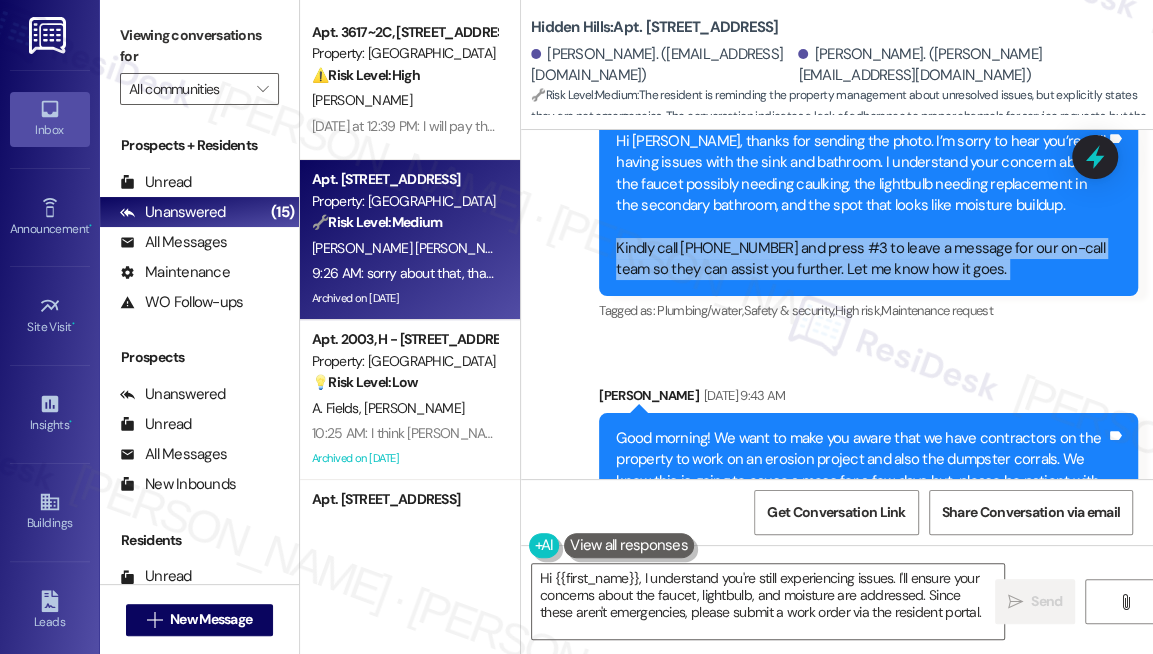 scroll, scrollTop: 12133, scrollLeft: 0, axis: vertical 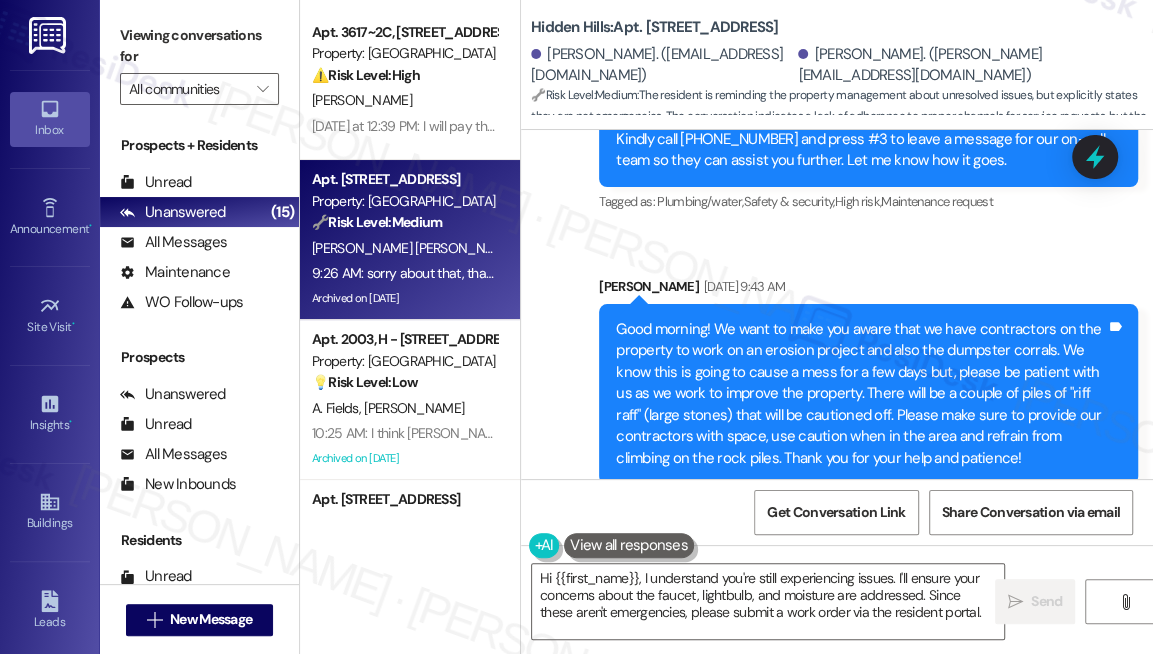 click on "Good morning!  We want to make you aware that we have contractors on the property to work on an erosion project and also the dumpster corrals.  We know this is going to cause a mess for a few days but, please be patient with us as we work to improve the property.  There will be a couple of piles of "riff raff" (large stones) that will be cautioned off.  Please make sure to provide our contractors with space, use caution when in the area and refrain from climbing on the rock piles.  Thank you for your help and patience!" at bounding box center (861, 394) 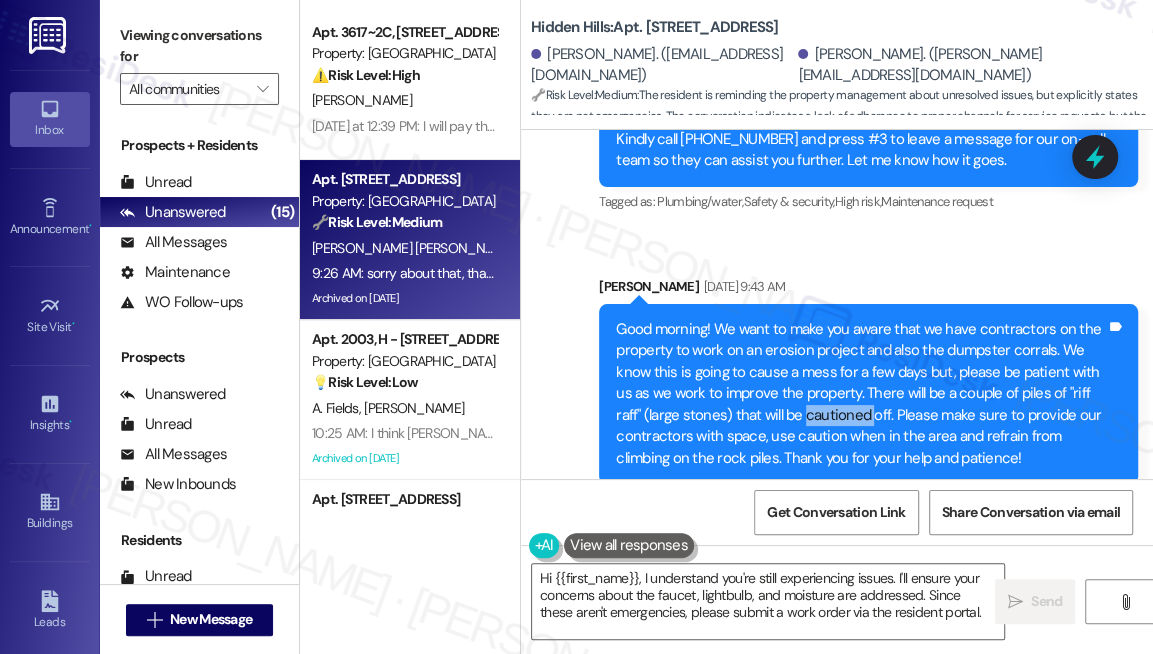 click on "Good morning!  We want to make you aware that we have contractors on the property to work on an erosion project and also the dumpster corrals.  We know this is going to cause a mess for a few days but, please be patient with us as we work to improve the property.  There will be a couple of piles of "riff raff" (large stones) that will be cautioned off.  Please make sure to provide our contractors with space, use caution when in the area and refrain from climbing on the rock piles.  Thank you for your help and patience!" at bounding box center (861, 394) 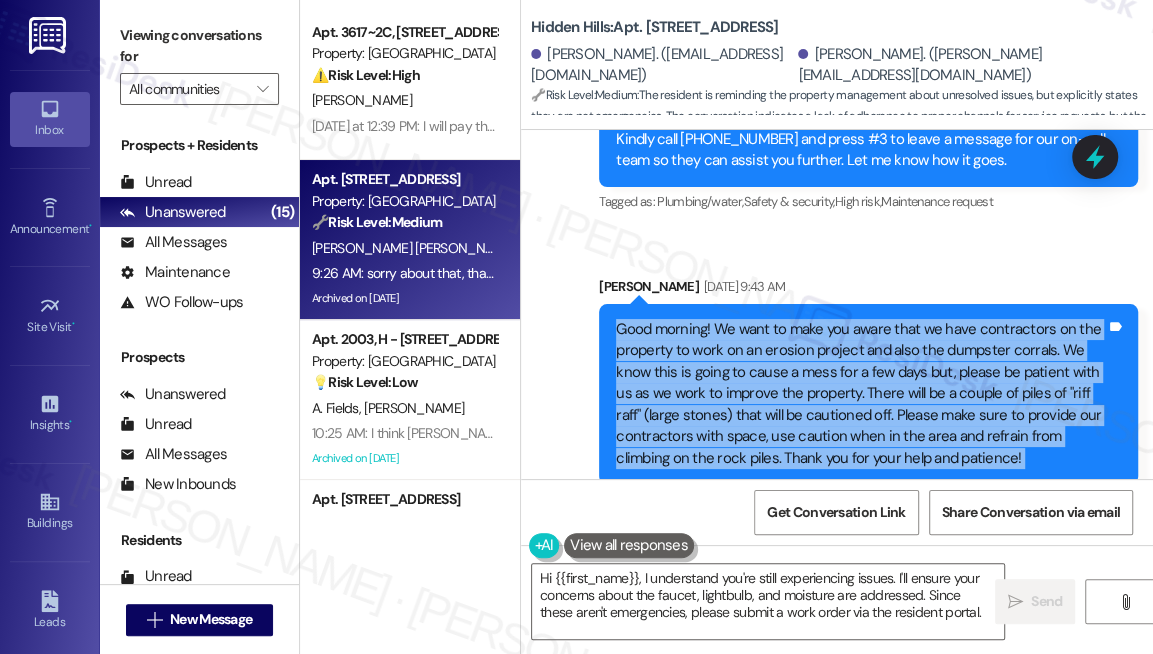 click on "Good morning!  We want to make you aware that we have contractors on the property to work on an erosion project and also the dumpster corrals.  We know this is going to cause a mess for a few days but, please be patient with us as we work to improve the property.  There will be a couple of piles of "riff raff" (large stones) that will be cautioned off.  Please make sure to provide our contractors with space, use caution when in the area and refrain from climbing on the rock piles.  Thank you for your help and patience!" at bounding box center (861, 394) 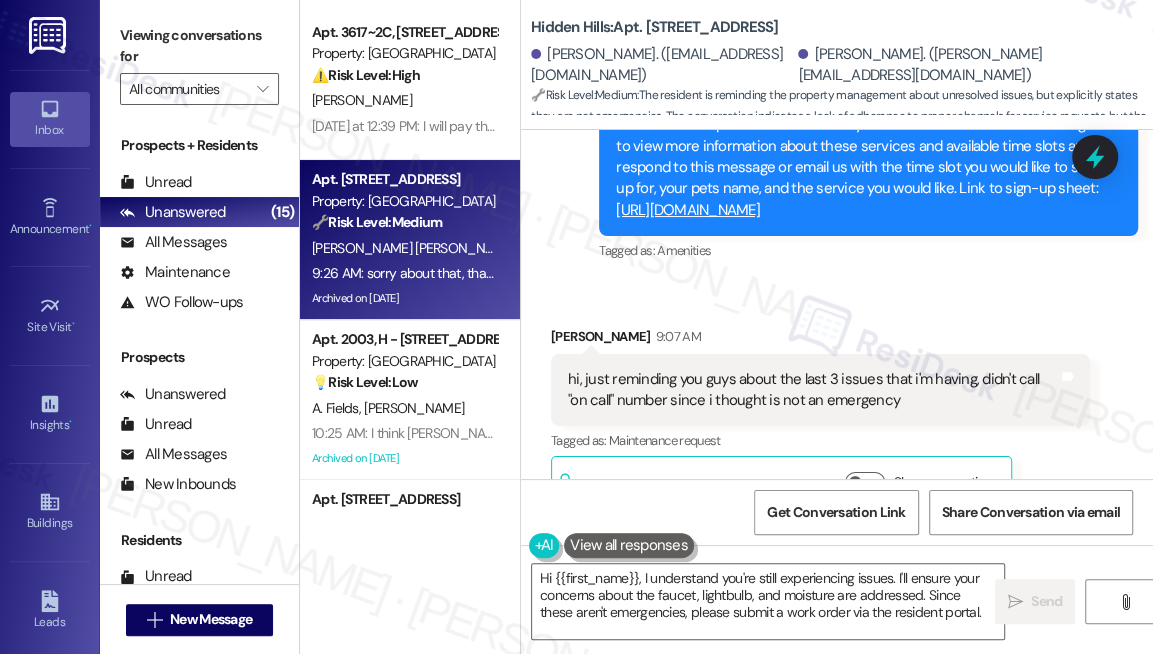 scroll, scrollTop: 12679, scrollLeft: 0, axis: vertical 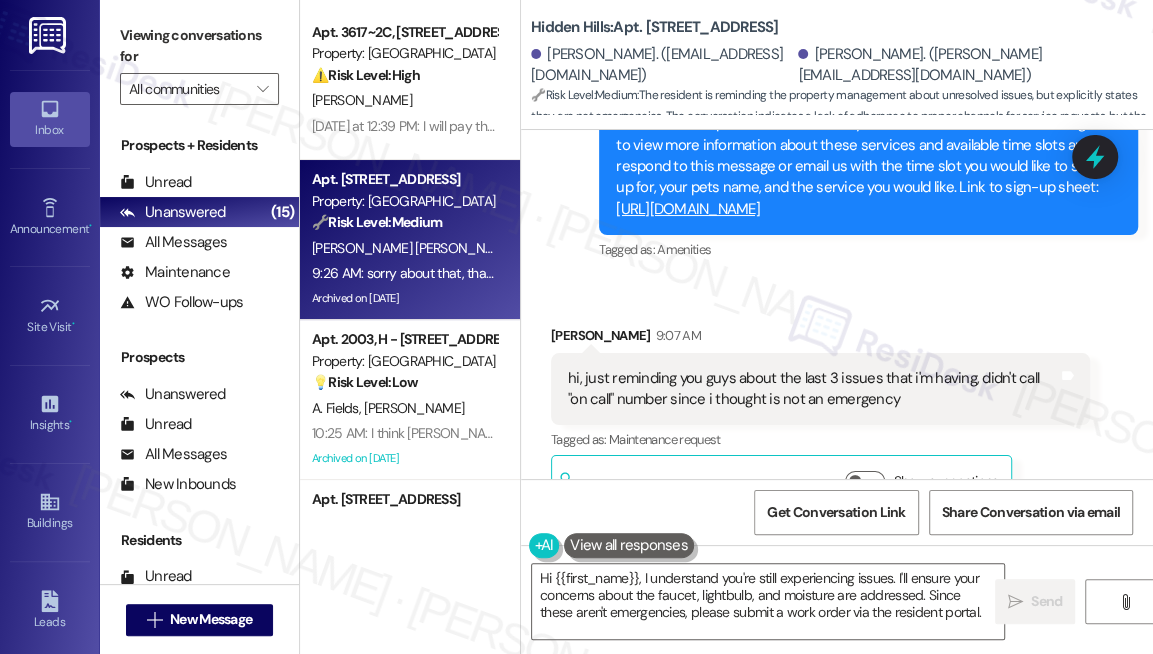 click on "hi, just reminding you guys about the last 3 issues that i'm having, didn't call "on call" number since i thought is not an emergency" at bounding box center (813, 389) 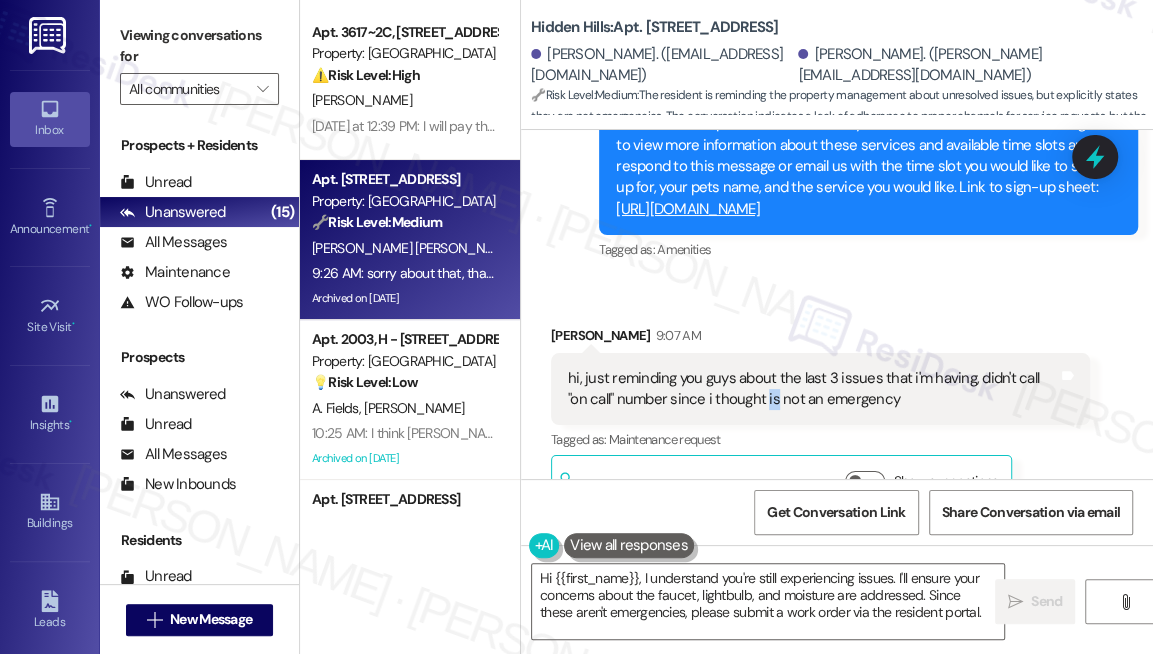 click on "hi, just reminding you guys about the last 3 issues that i'm having, didn't call "on call" number since i thought is not an emergency" at bounding box center (813, 389) 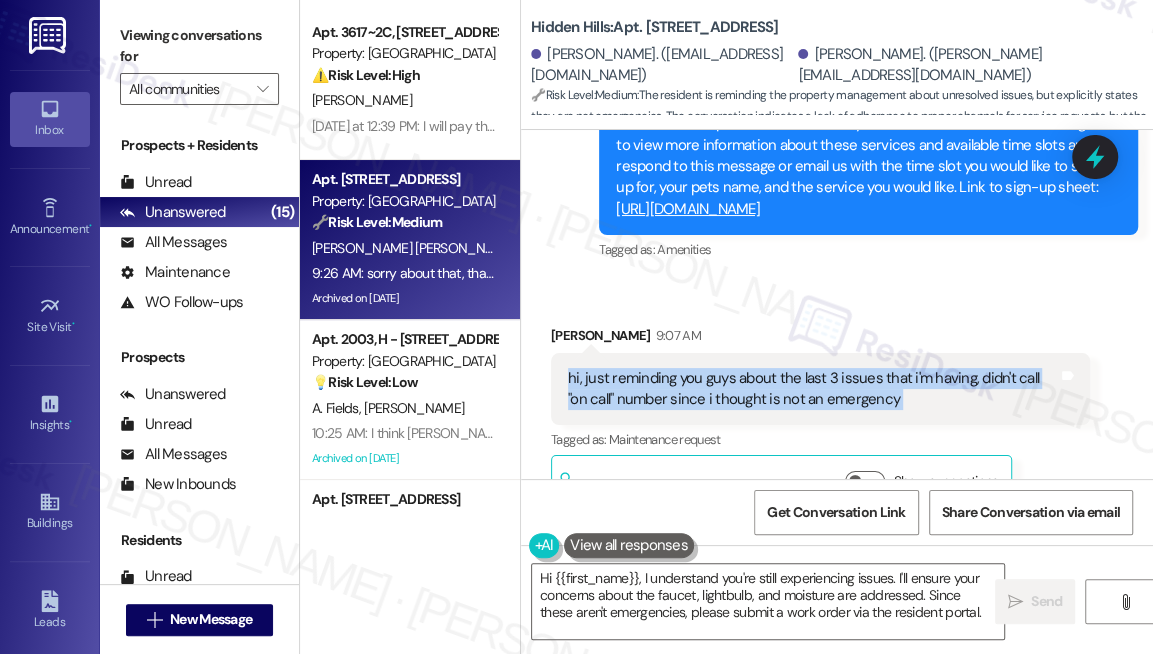 click on "hi, just reminding you guys about the last 3 issues that i'm having, didn't call "on call" number since i thought is not an emergency" at bounding box center (813, 389) 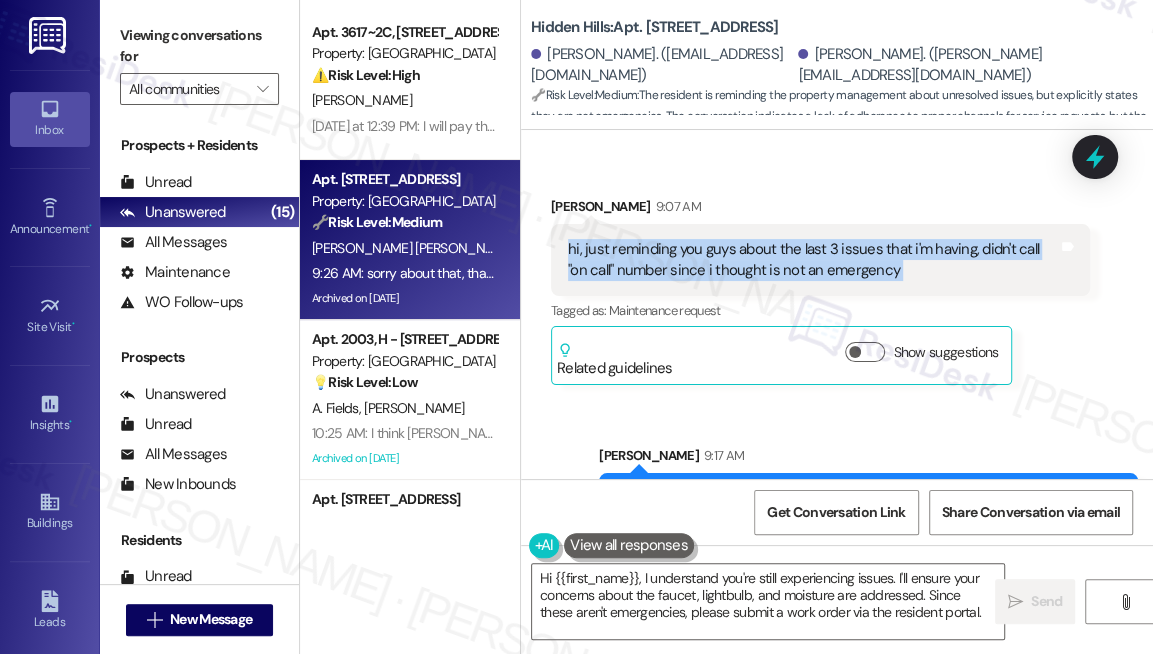 scroll, scrollTop: 12952, scrollLeft: 0, axis: vertical 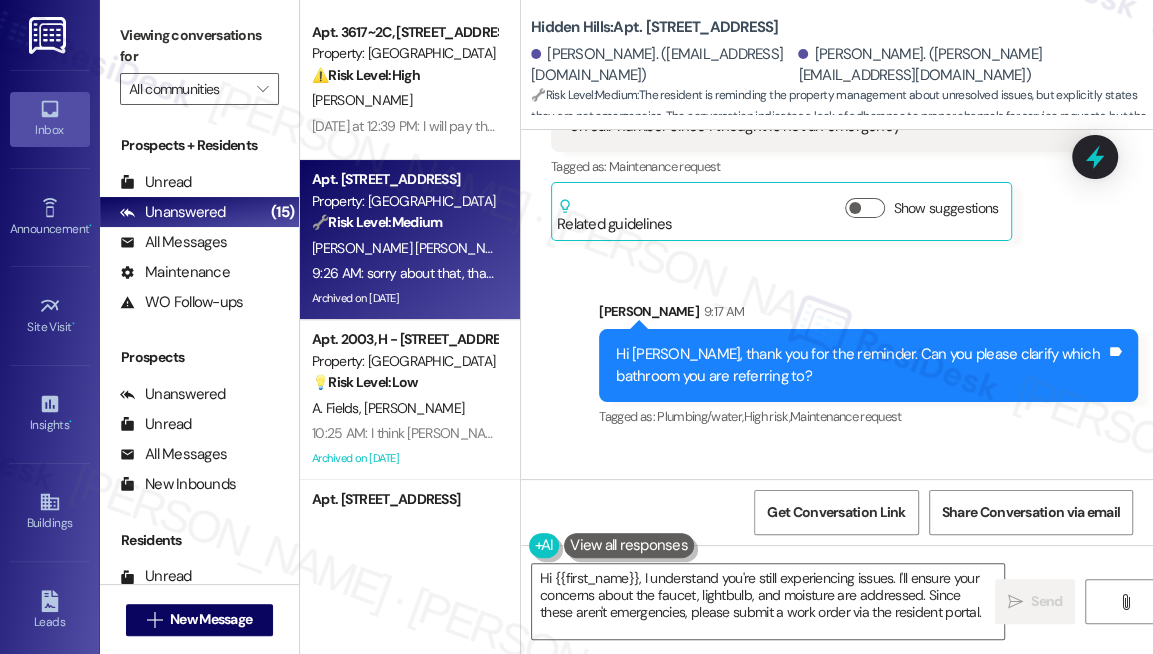 click on "Hi [PERSON_NAME], thank you for the reminder.  Can you please clarify which bathroom you are referring to?" at bounding box center (861, 365) 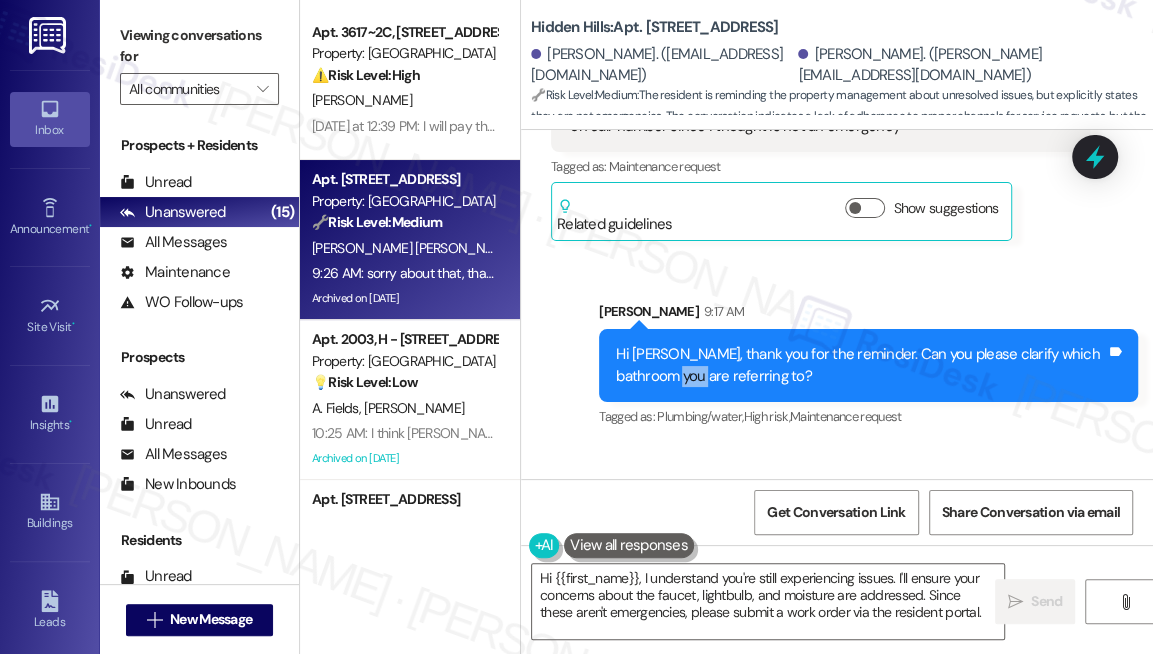 click on "Hi [PERSON_NAME], thank you for the reminder.  Can you please clarify which bathroom you are referring to?" at bounding box center (861, 365) 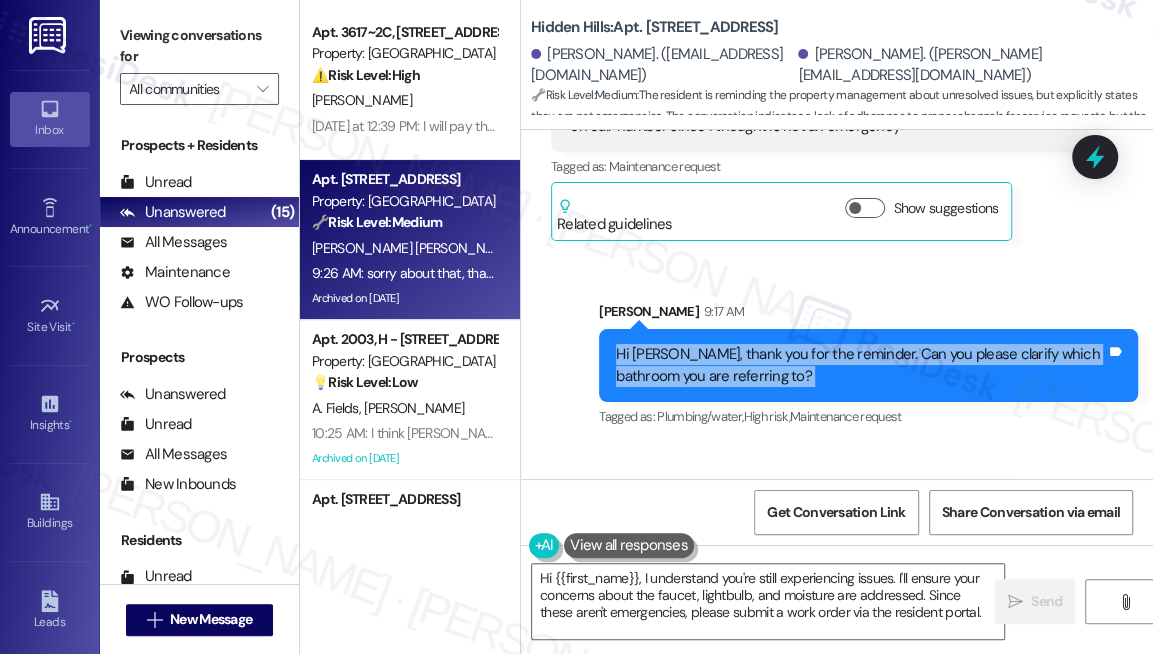 click on "Hi [PERSON_NAME], thank you for the reminder.  Can you please clarify which bathroom you are referring to?" at bounding box center (861, 365) 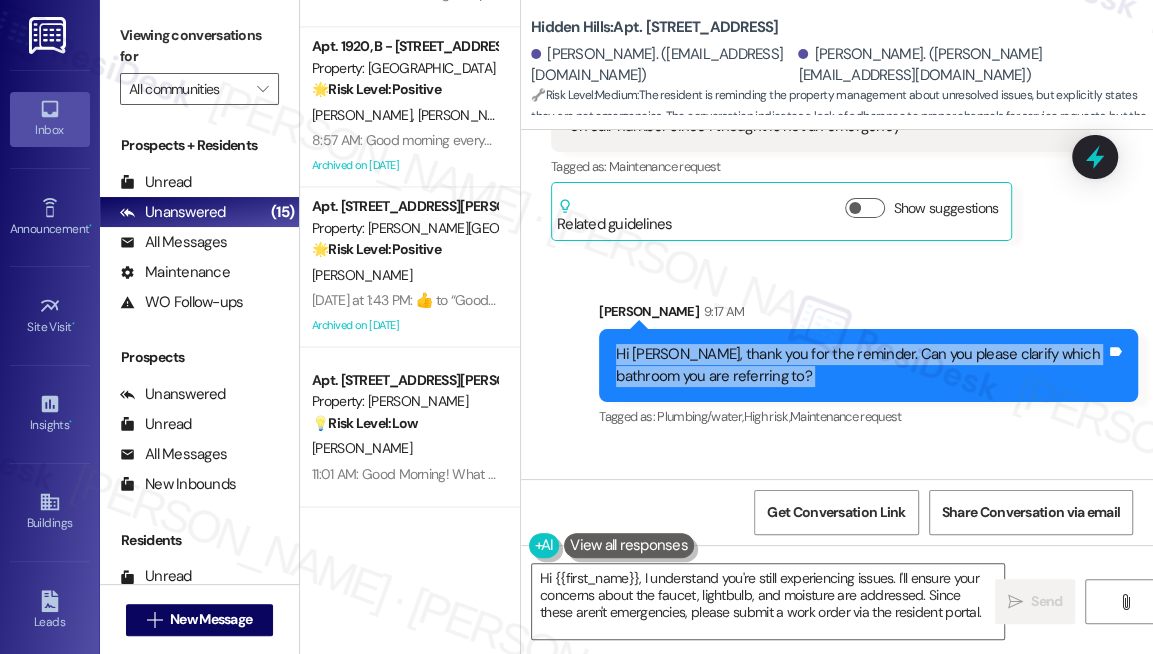 scroll, scrollTop: 1888, scrollLeft: 0, axis: vertical 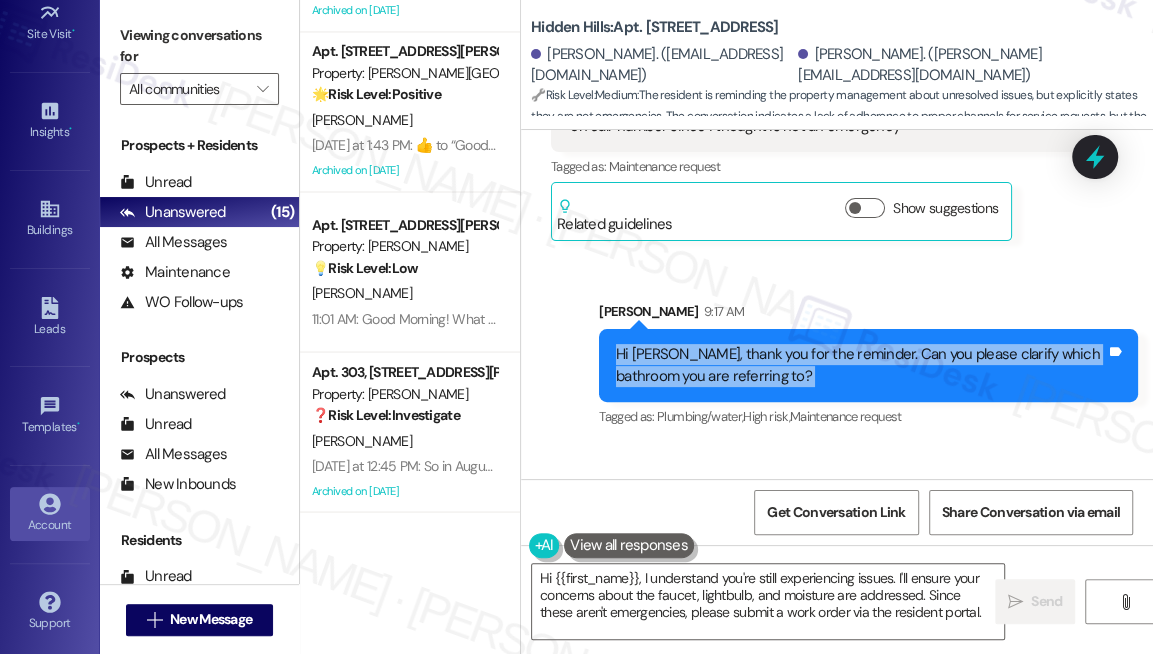 click 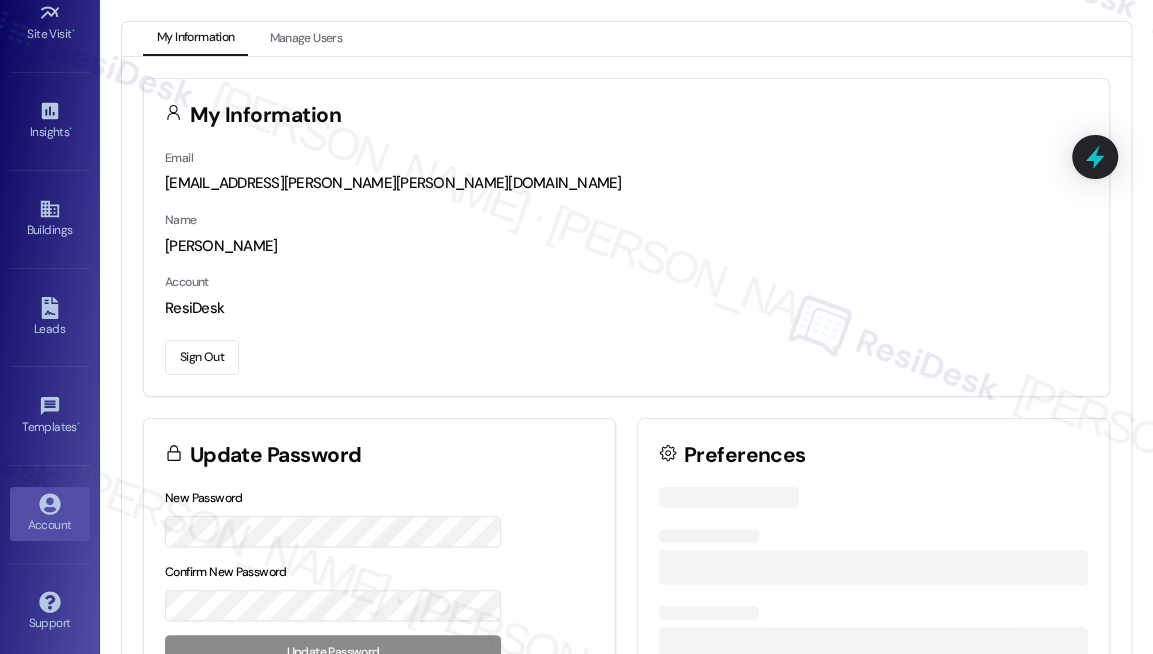 click on "Sign Out" at bounding box center (202, 357) 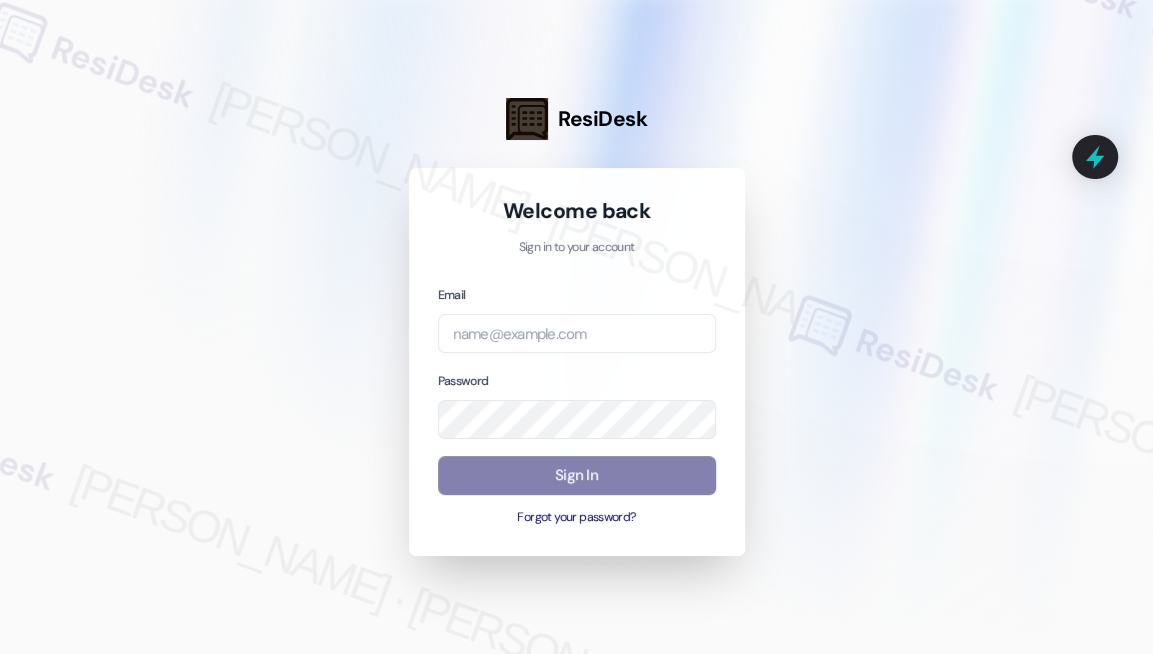 drag, startPoint x: 1111, startPoint y: 393, endPoint x: 1082, endPoint y: 387, distance: 29.614185 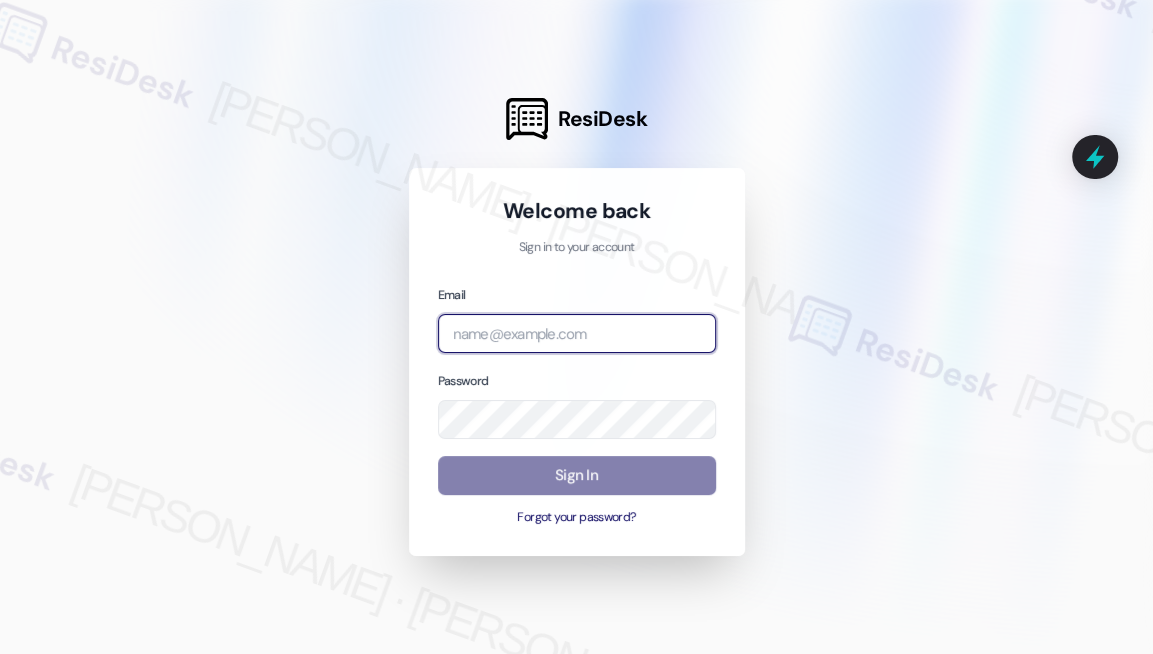 click at bounding box center [577, 333] 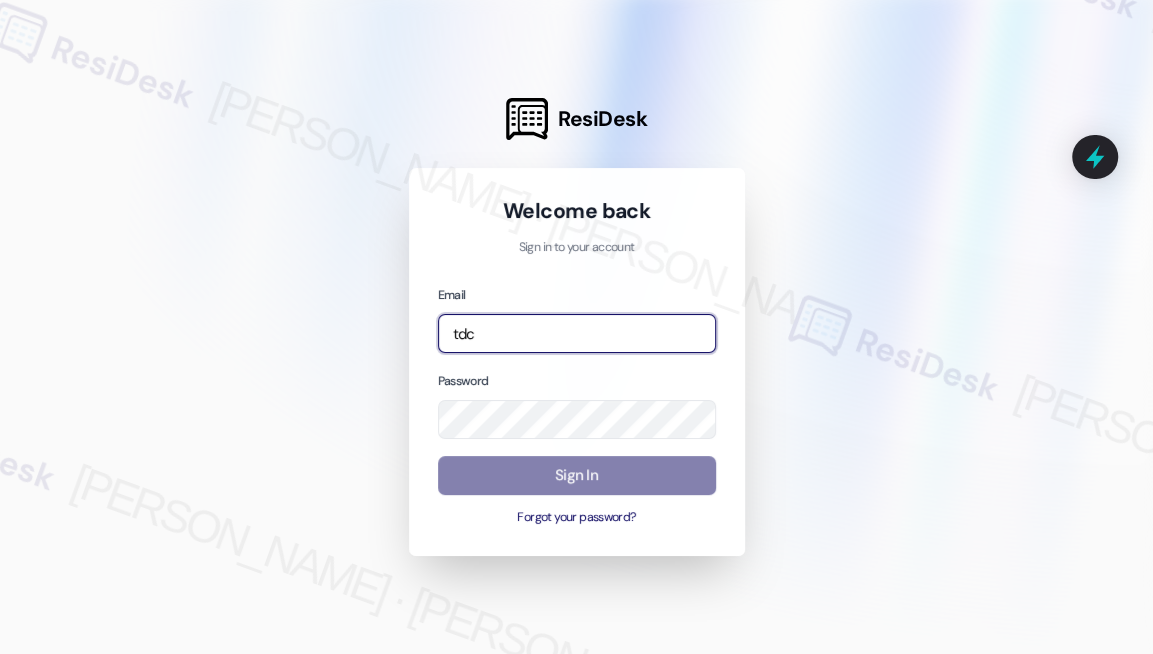 type on "automated-surveys-tdc_management-[PERSON_NAME].[PERSON_NAME]@tdc_[DOMAIN_NAME]" 